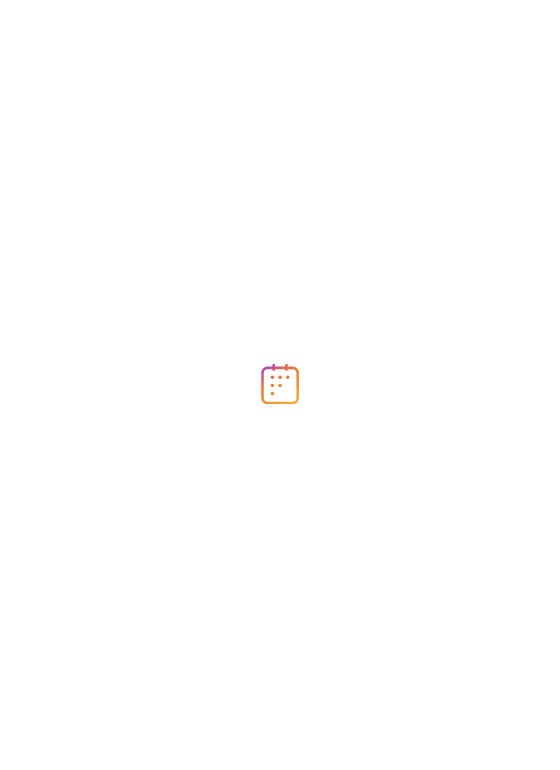 scroll, scrollTop: 0, scrollLeft: 0, axis: both 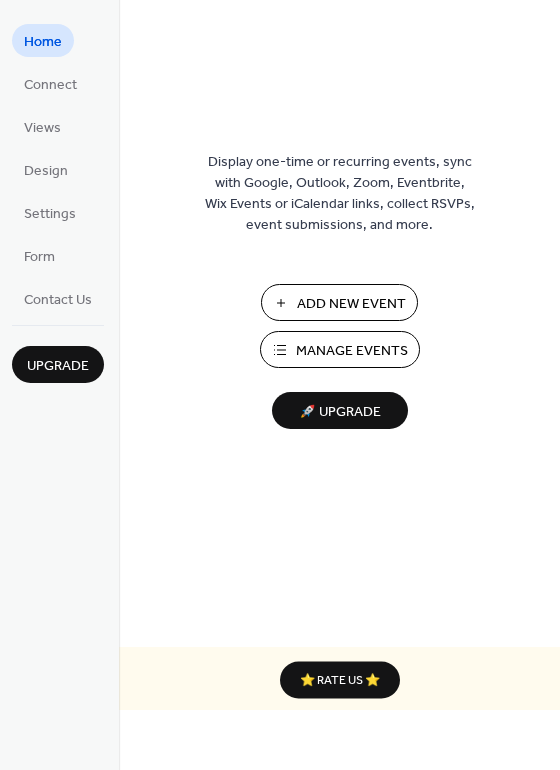 click on "Manage Events" at bounding box center (340, 349) 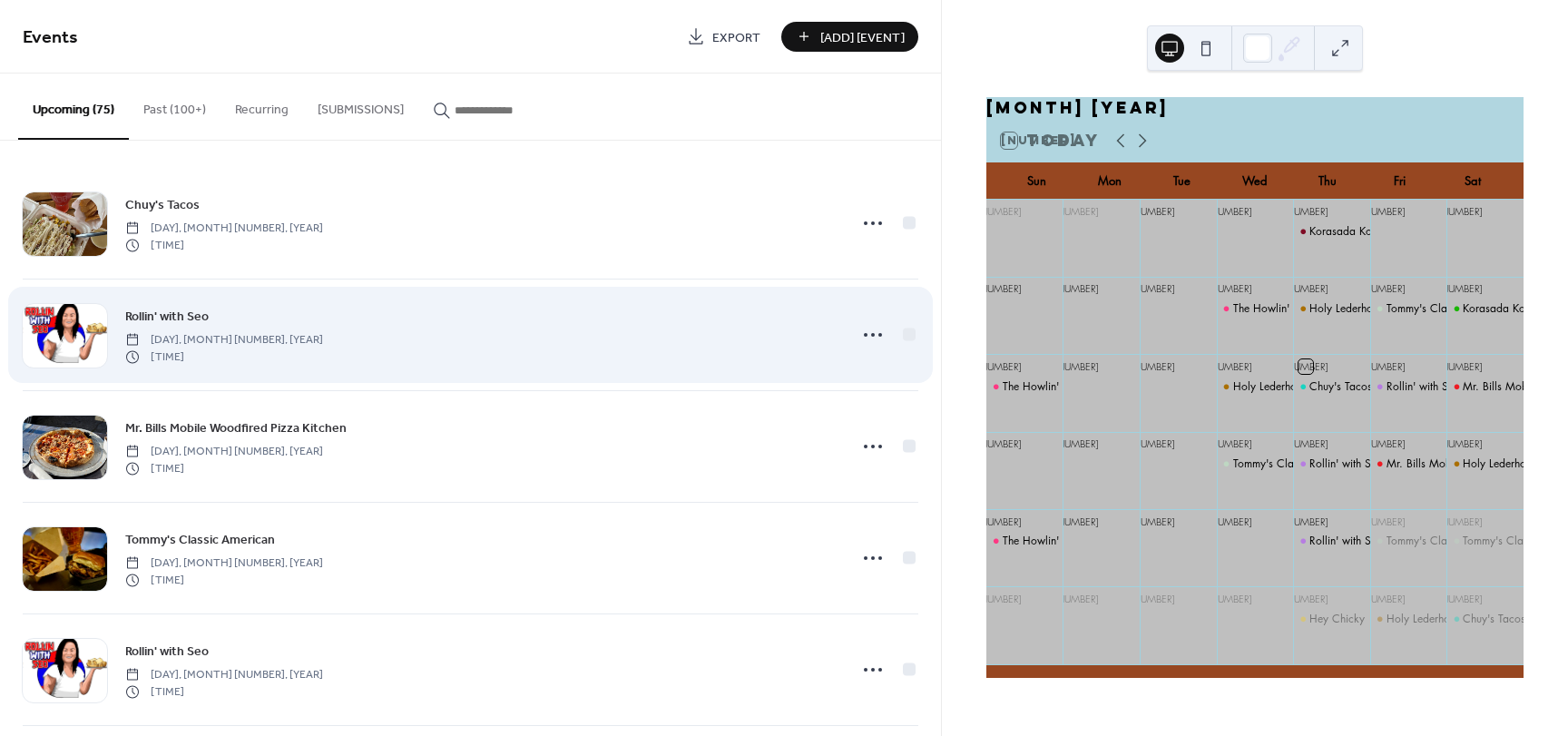 scroll, scrollTop: 0, scrollLeft: 0, axis: both 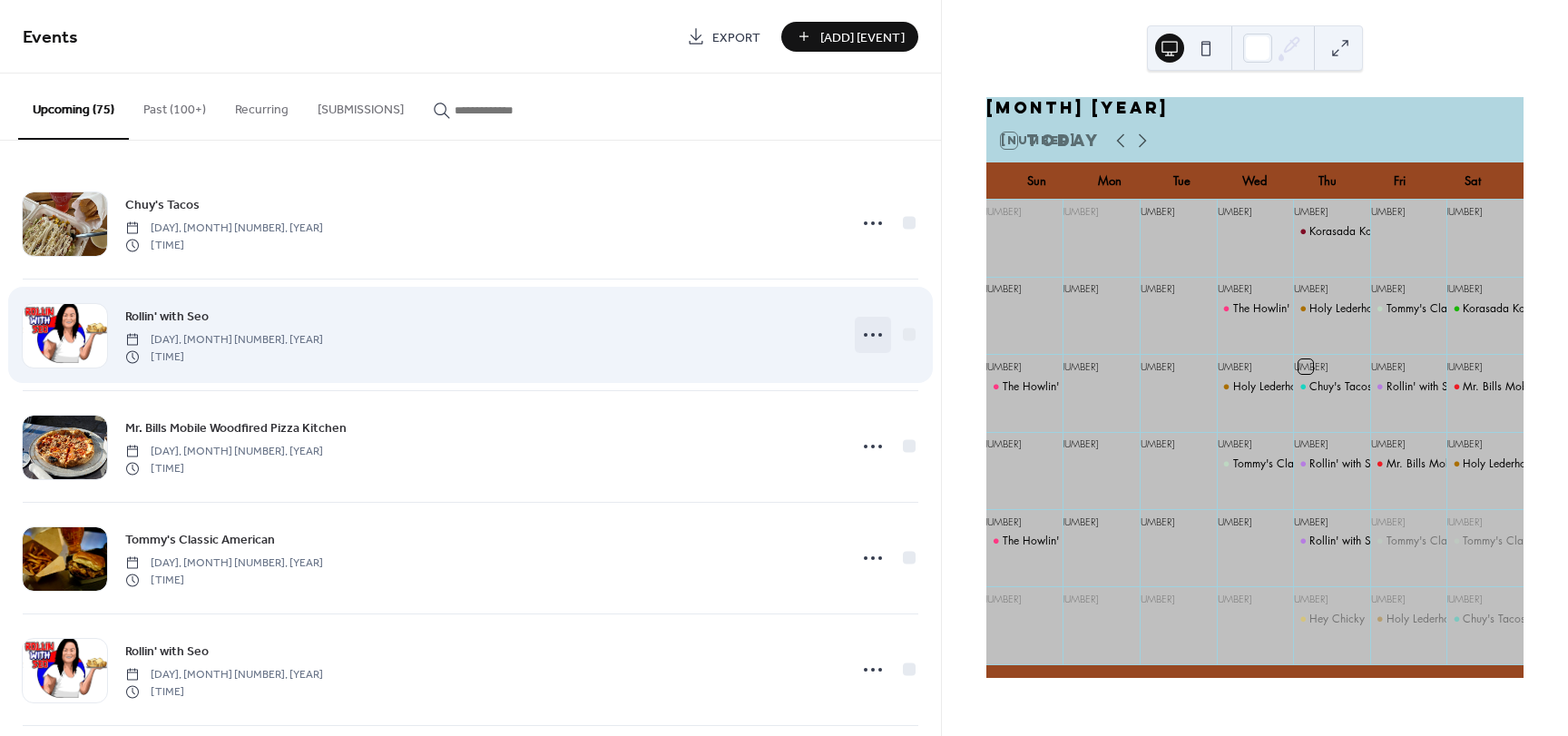 click 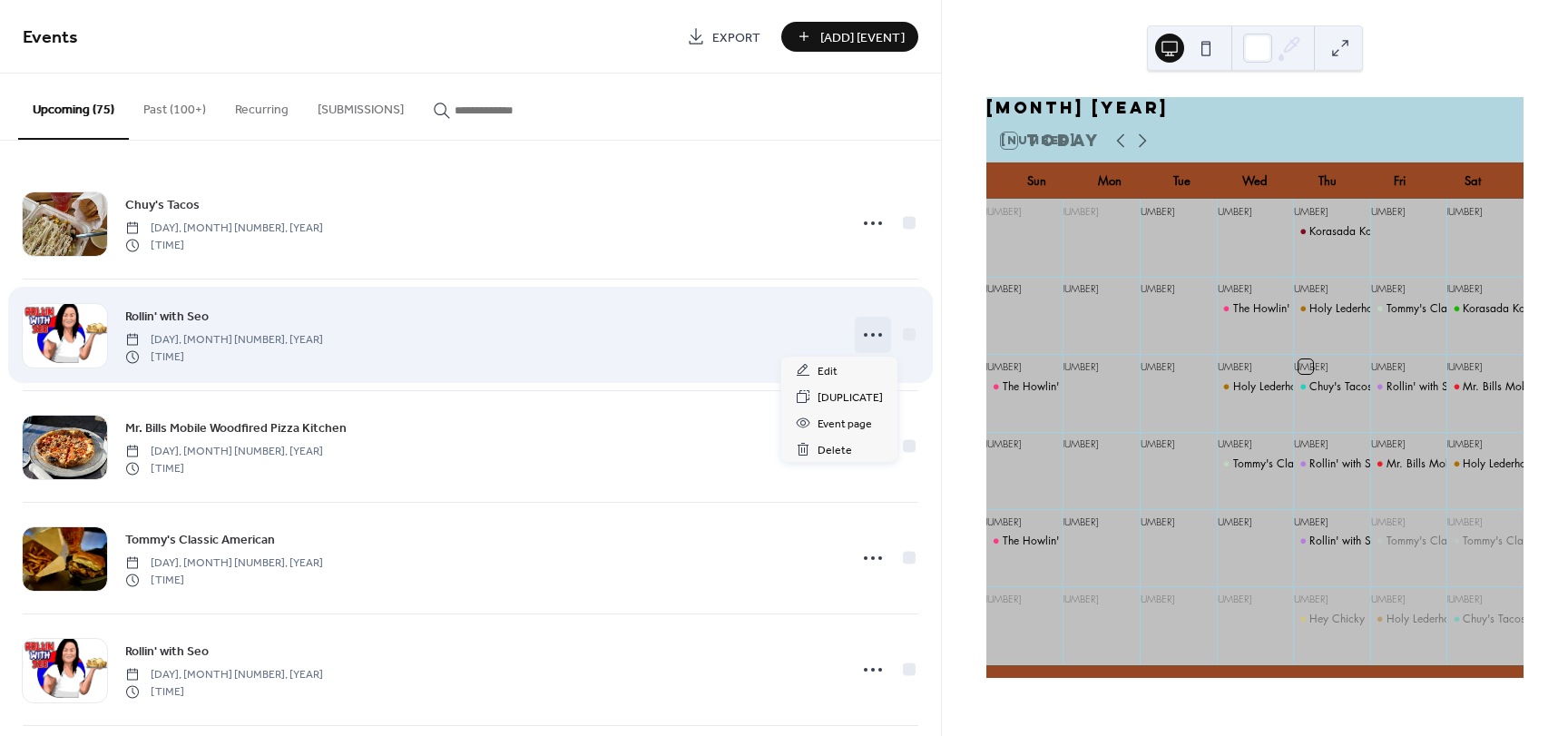 click 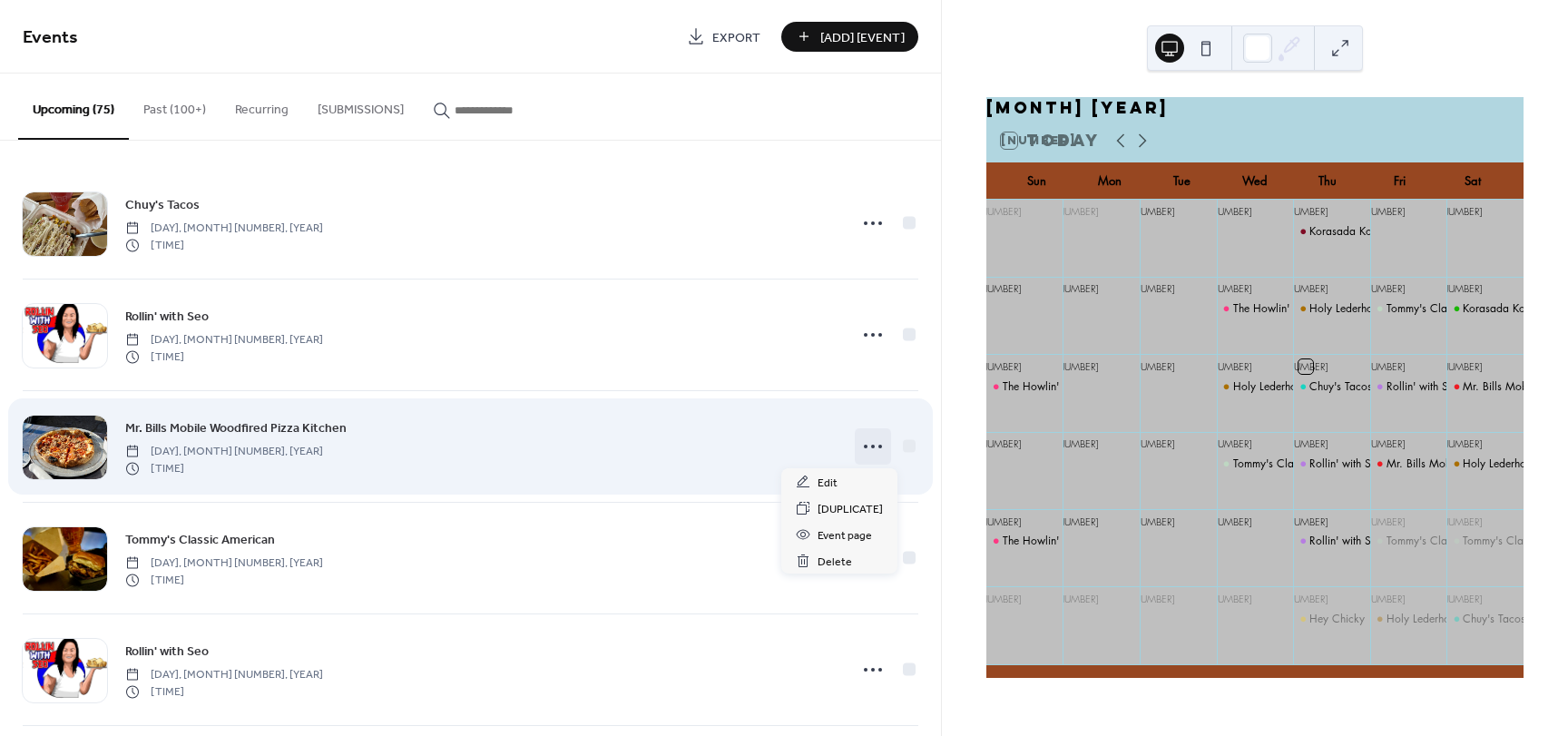 click 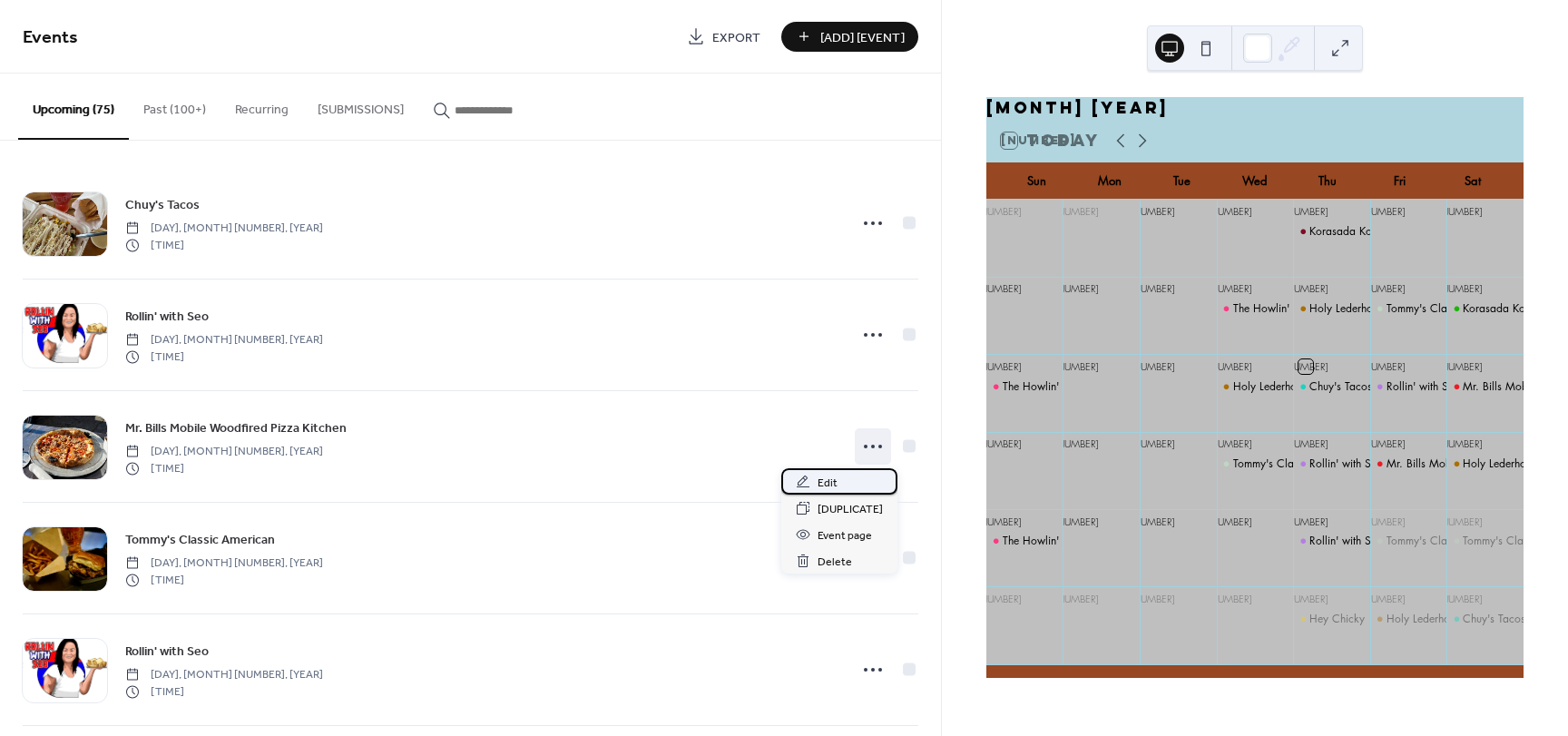 click on "Edit" at bounding box center (839, 481) 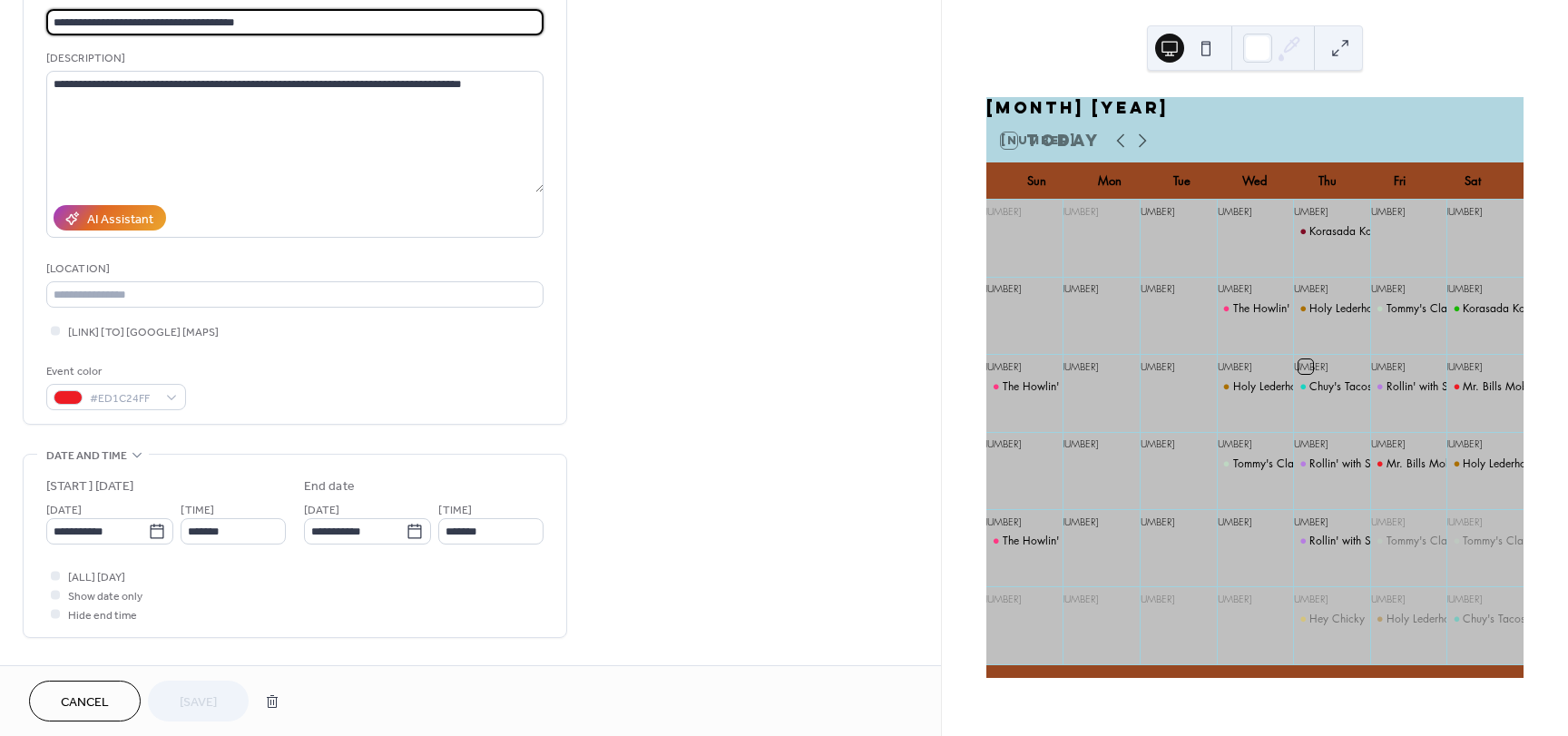 scroll, scrollTop: 242, scrollLeft: 0, axis: vertical 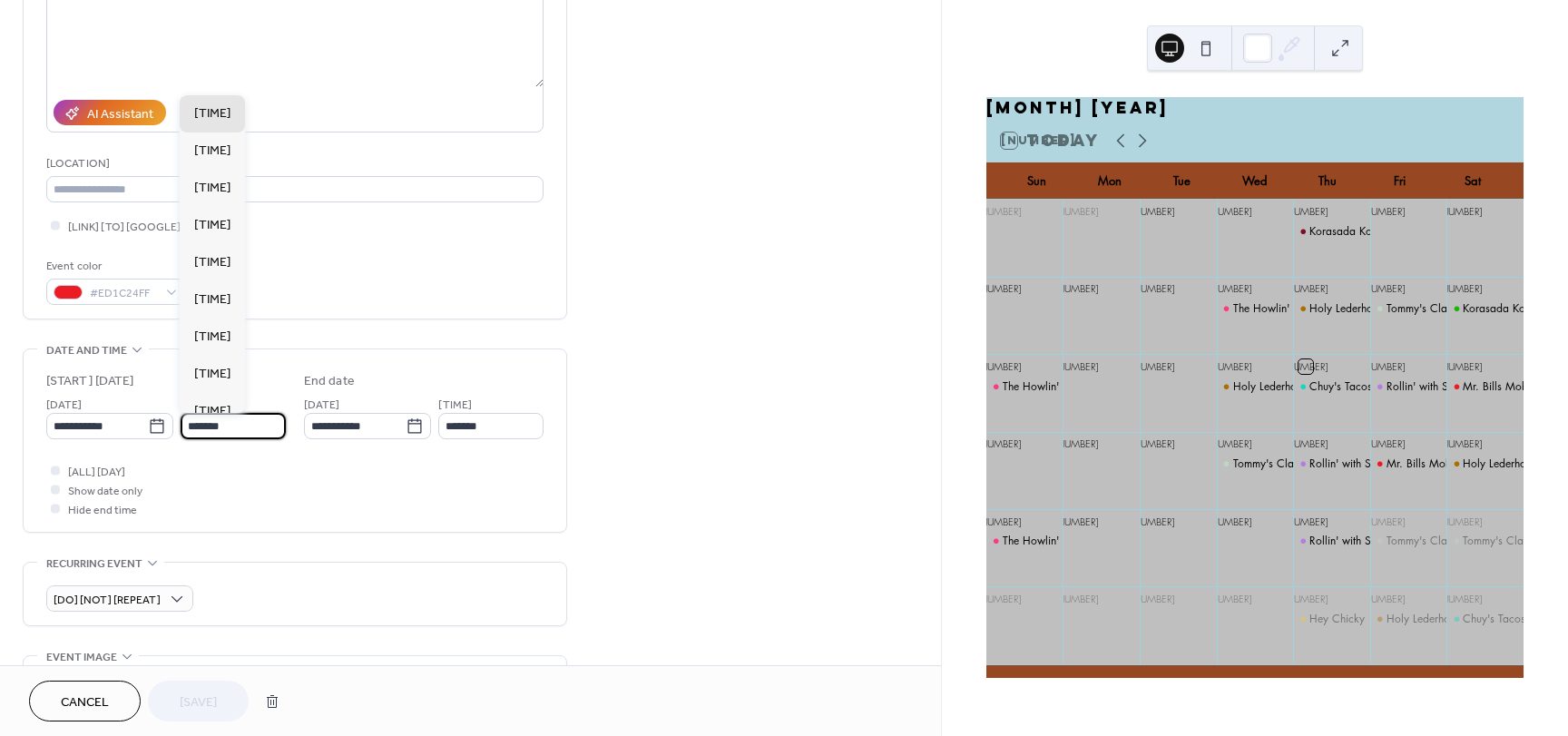 click on "[MASKED]" at bounding box center (233, 426) 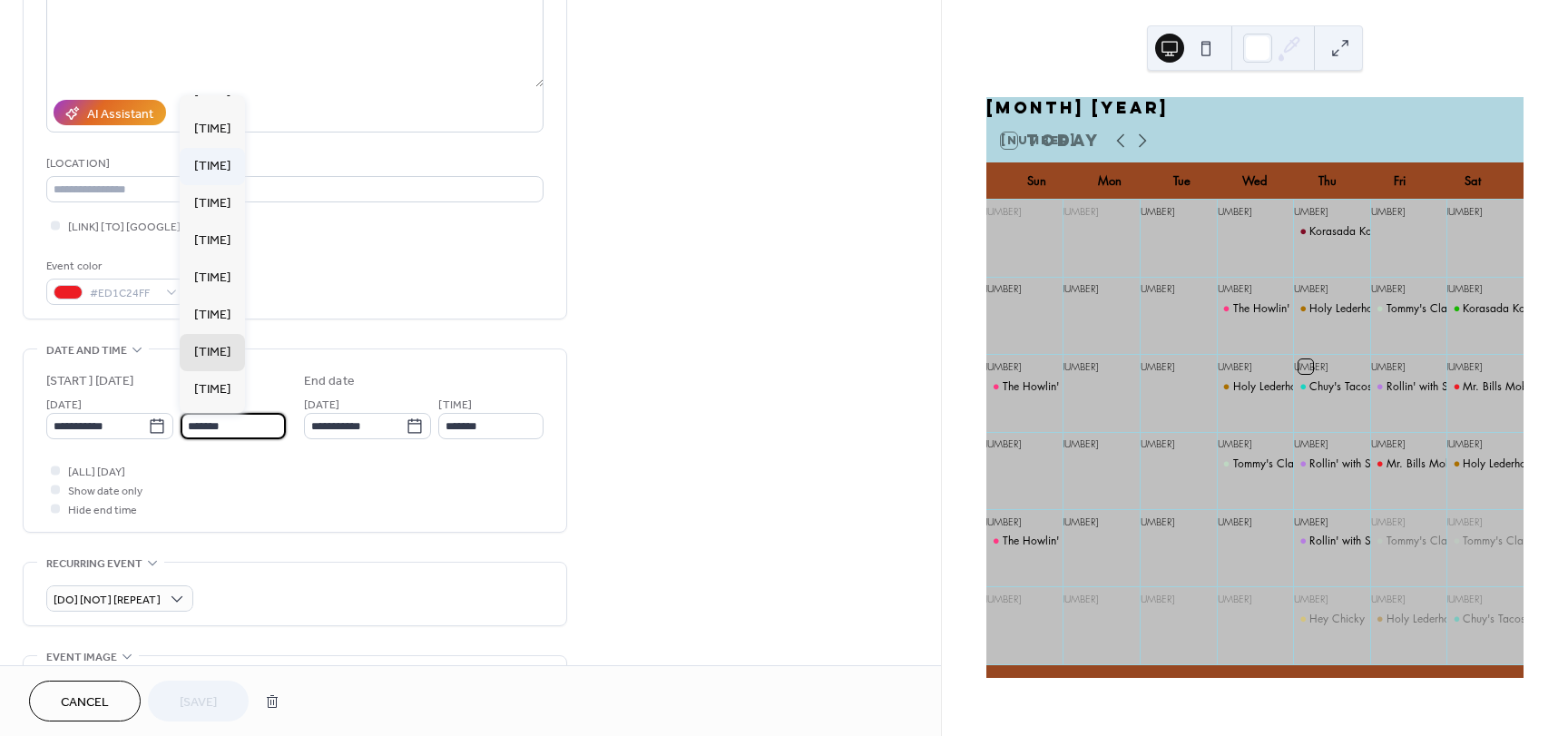 scroll, scrollTop: 1990, scrollLeft: 0, axis: vertical 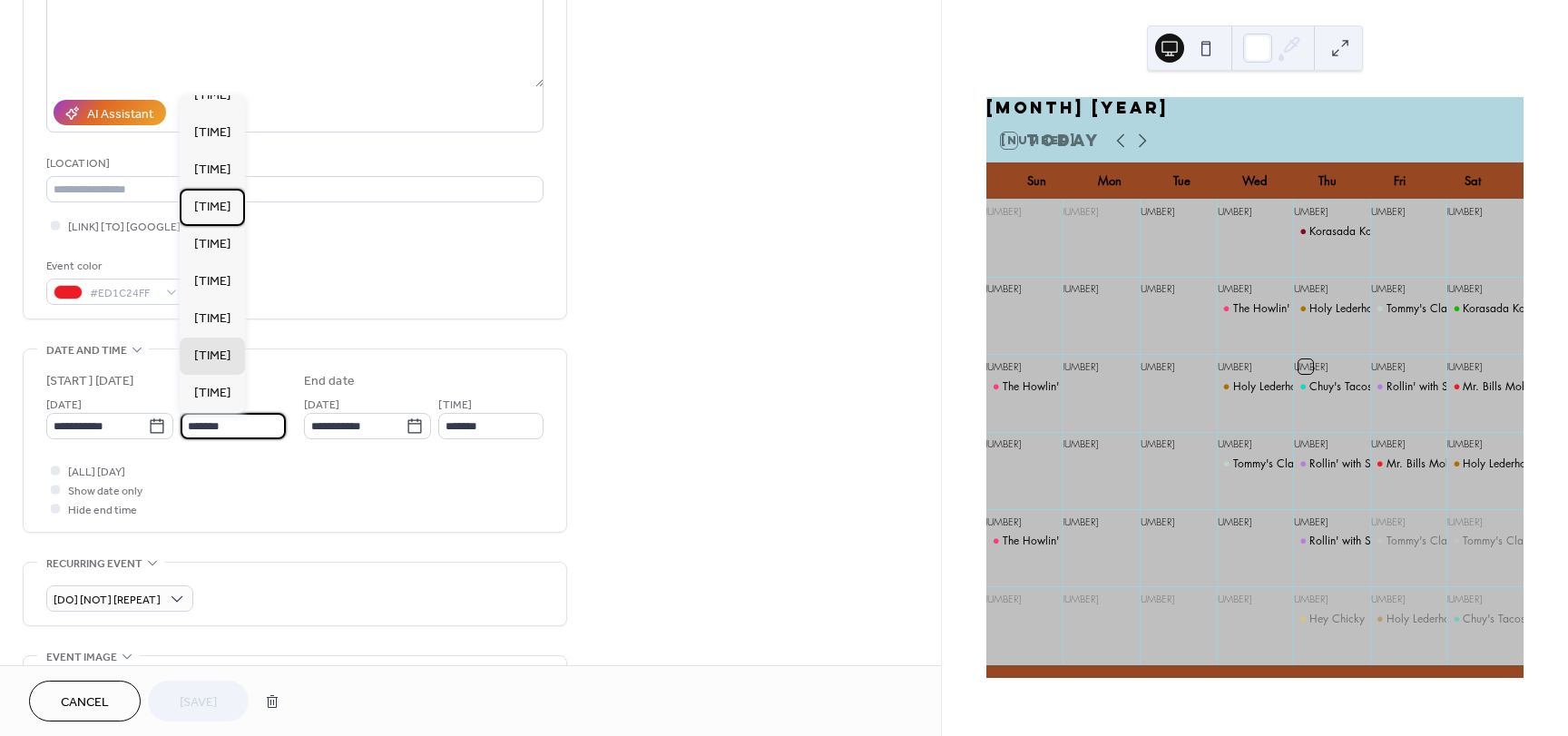 click on "[TIME]" at bounding box center [212, 207] 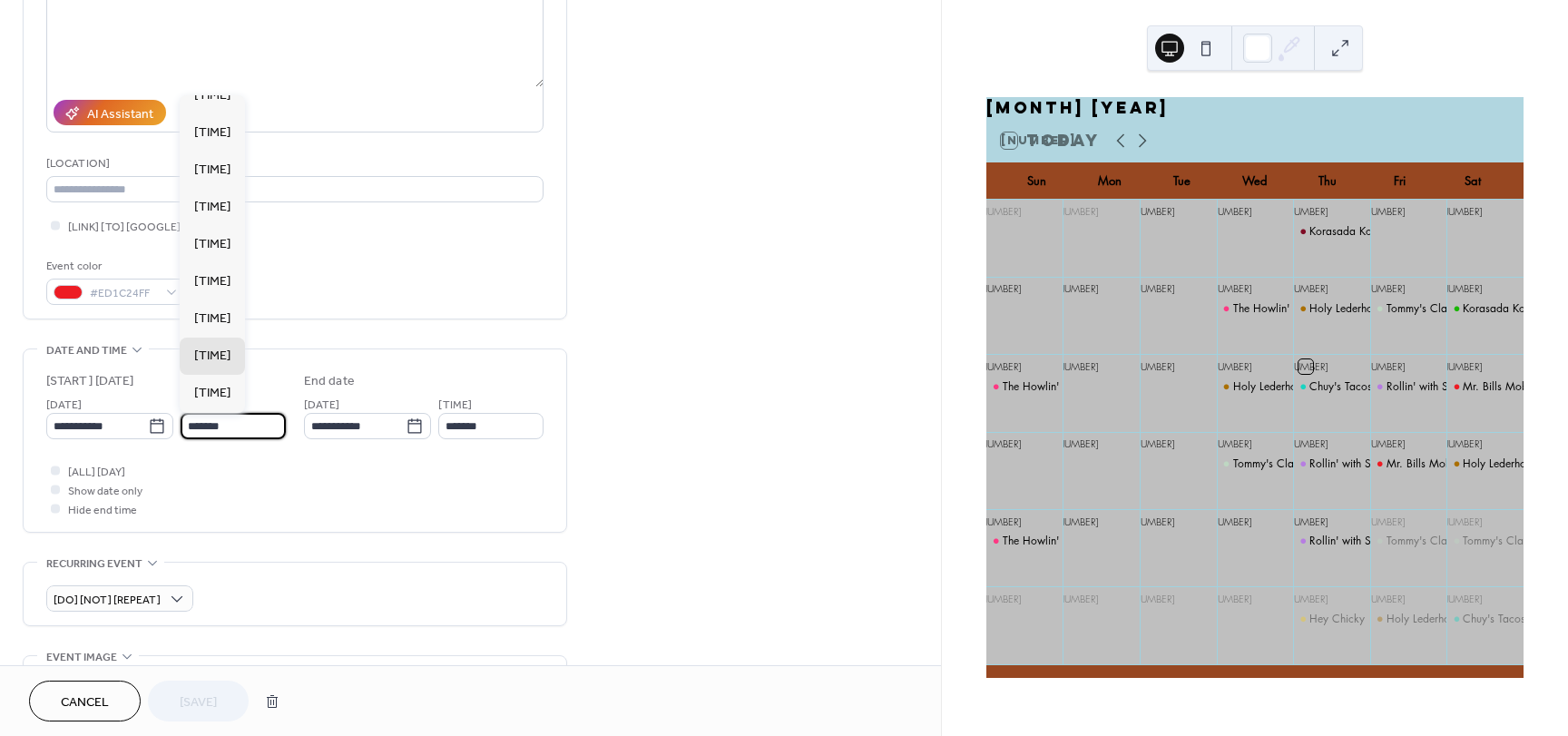 type on "[MASKED]" 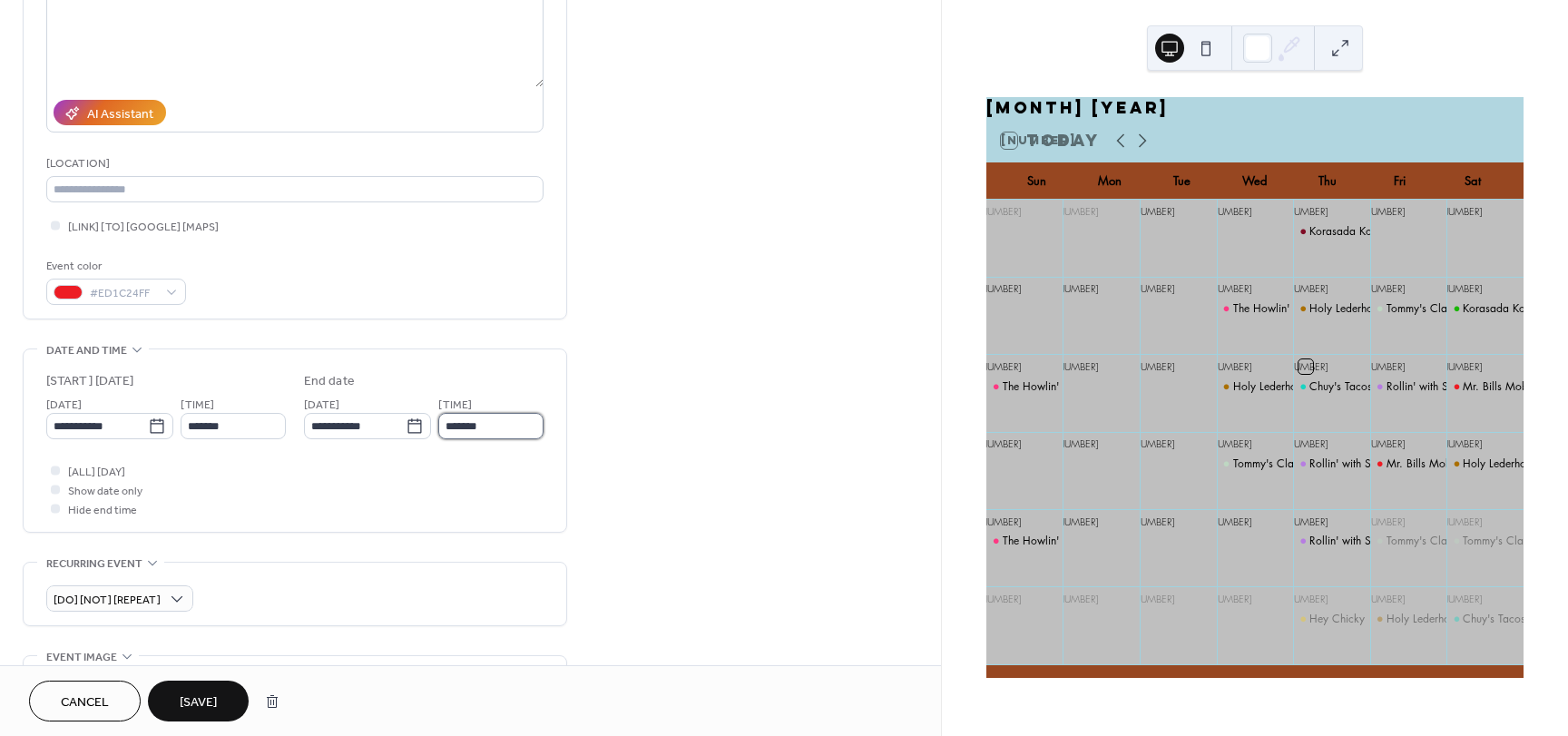 click on "[MASKED]" at bounding box center (491, 426) 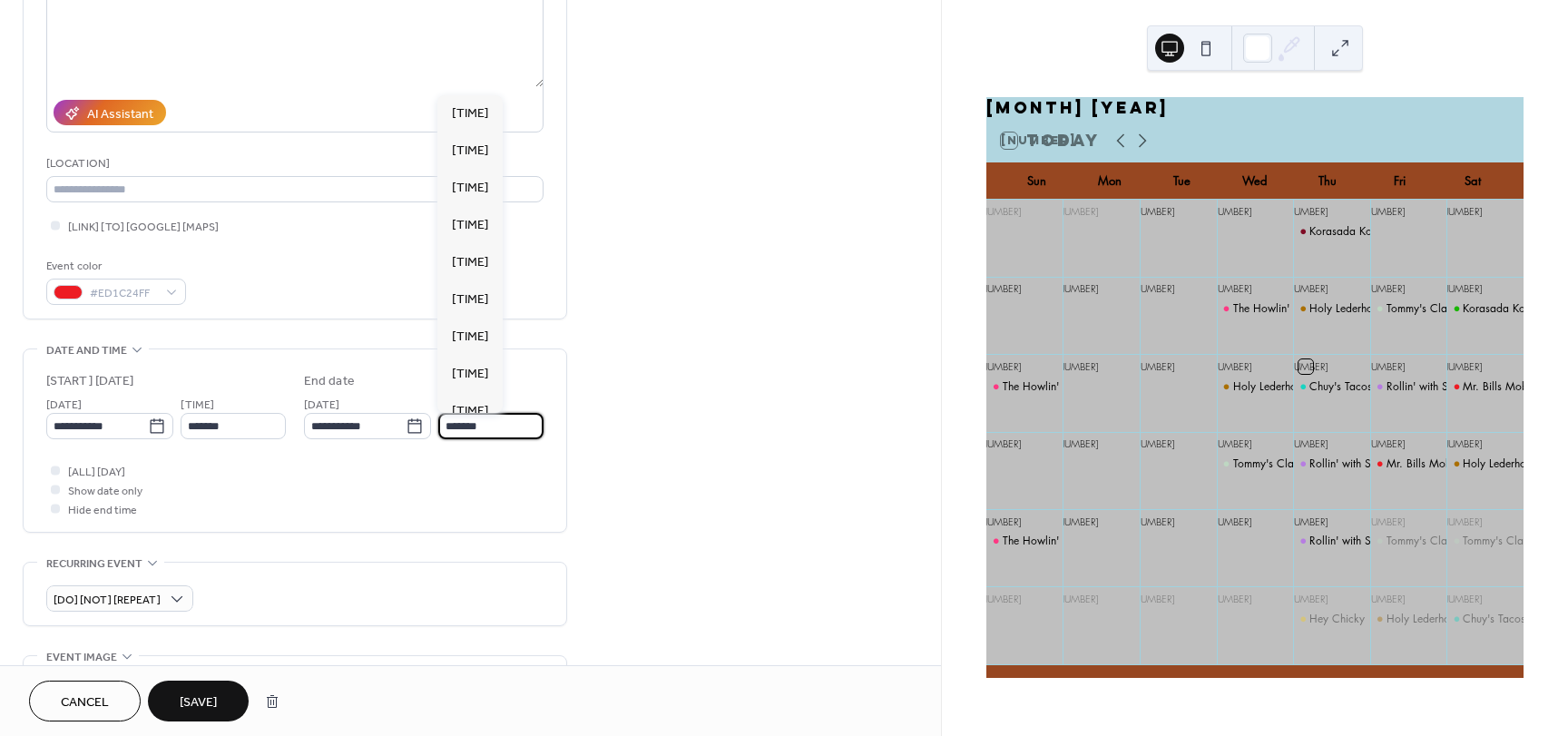 scroll, scrollTop: 707, scrollLeft: 0, axis: vertical 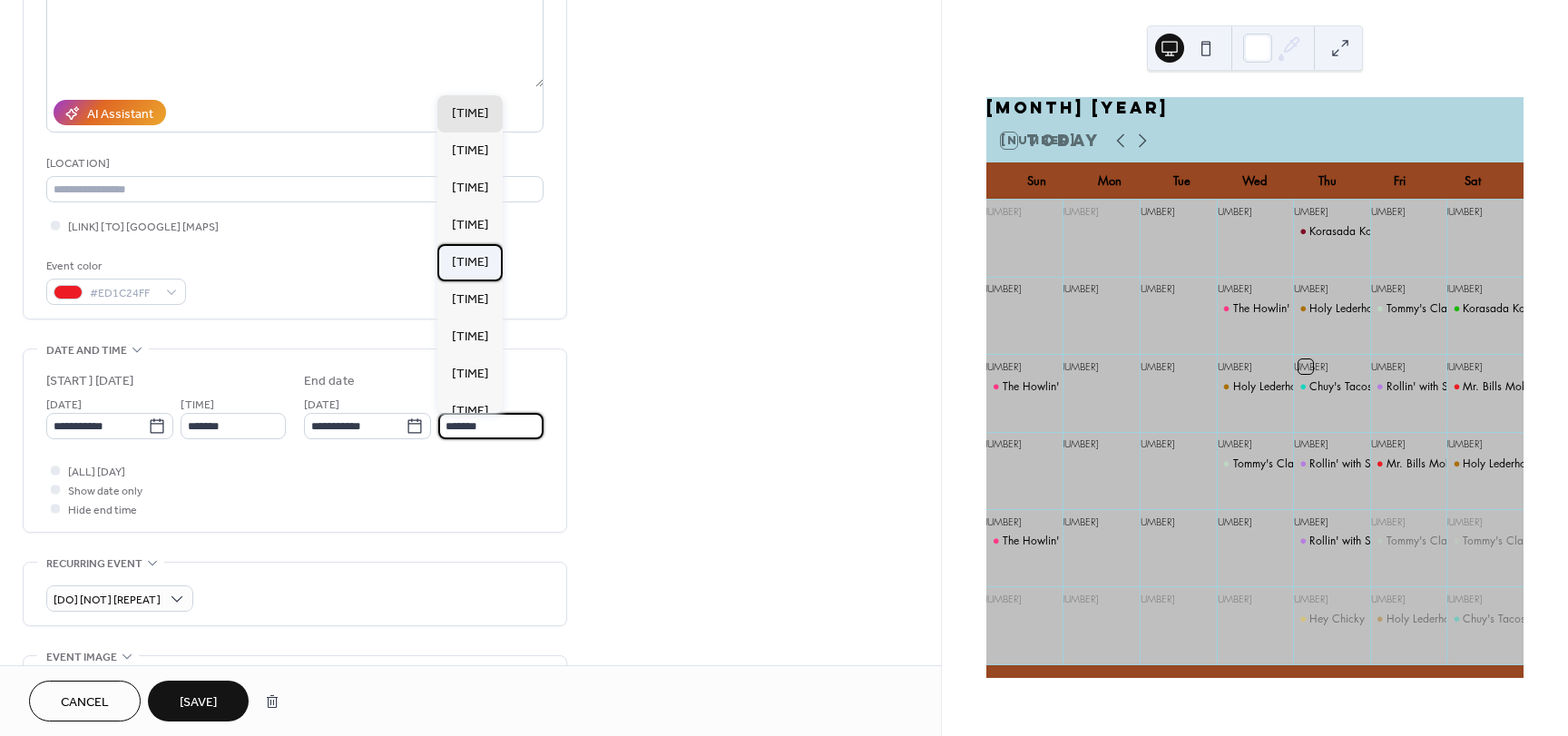 click on "[TIME]" at bounding box center (470, 262) 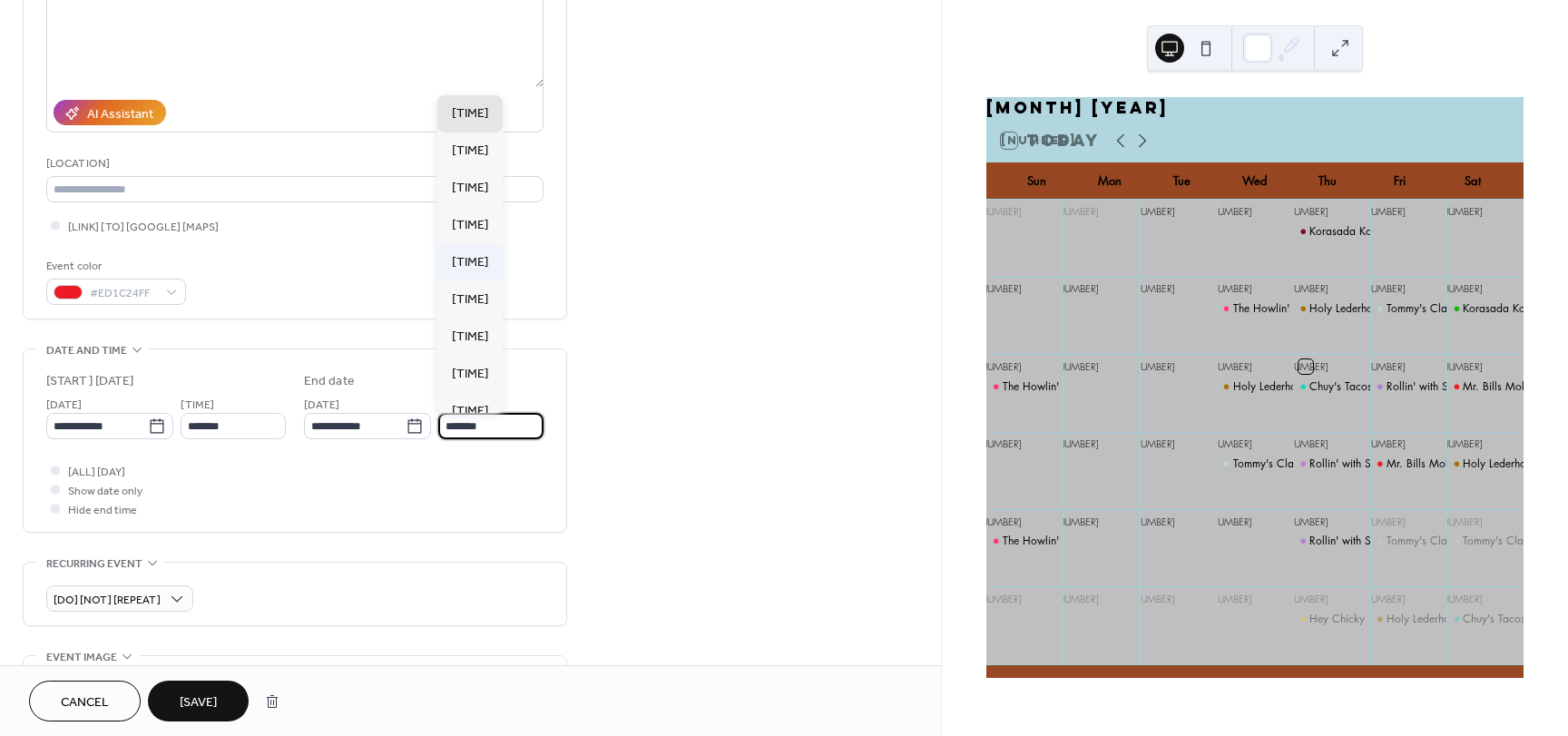 type on "[MASKED]" 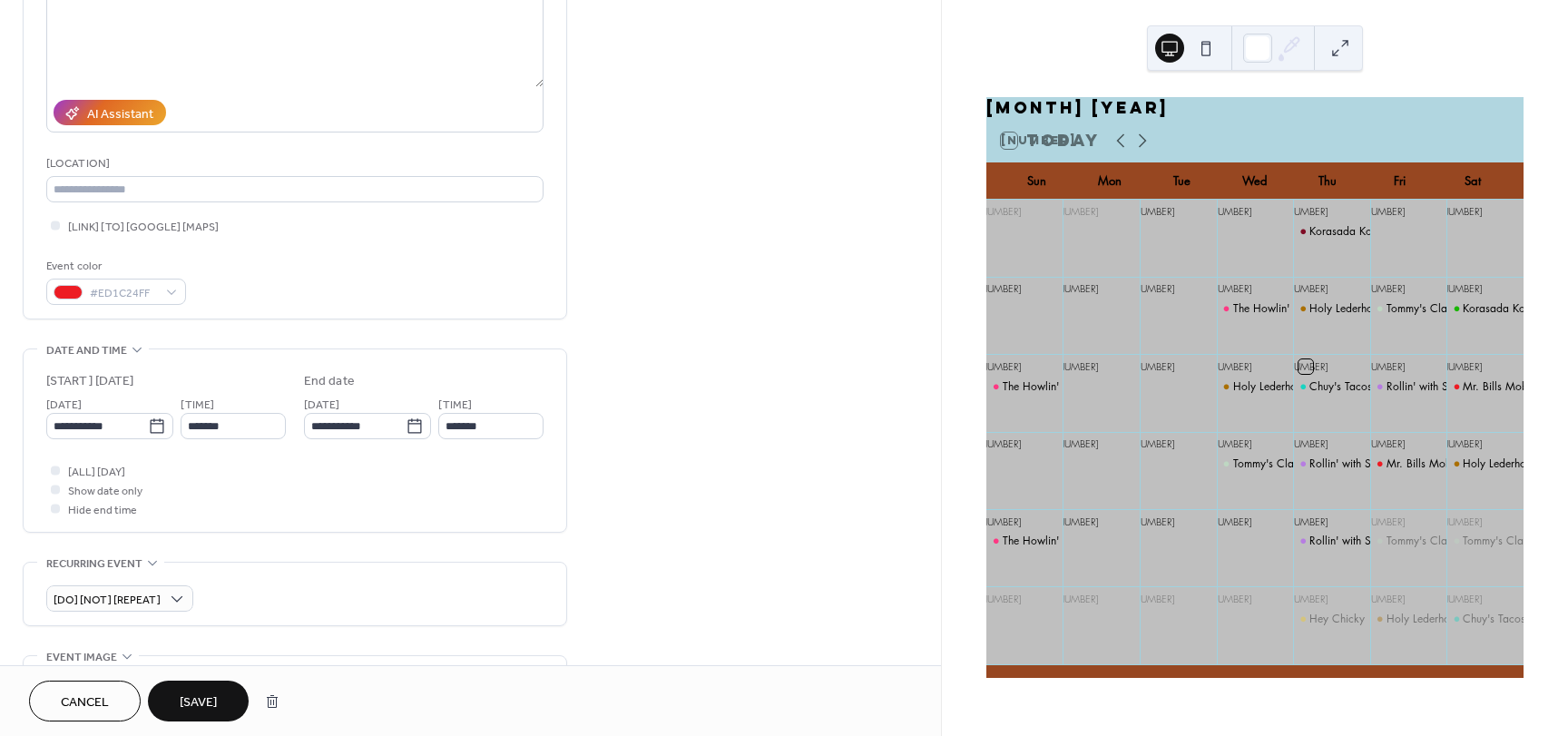 click on "[SAVE]" at bounding box center (198, 701) 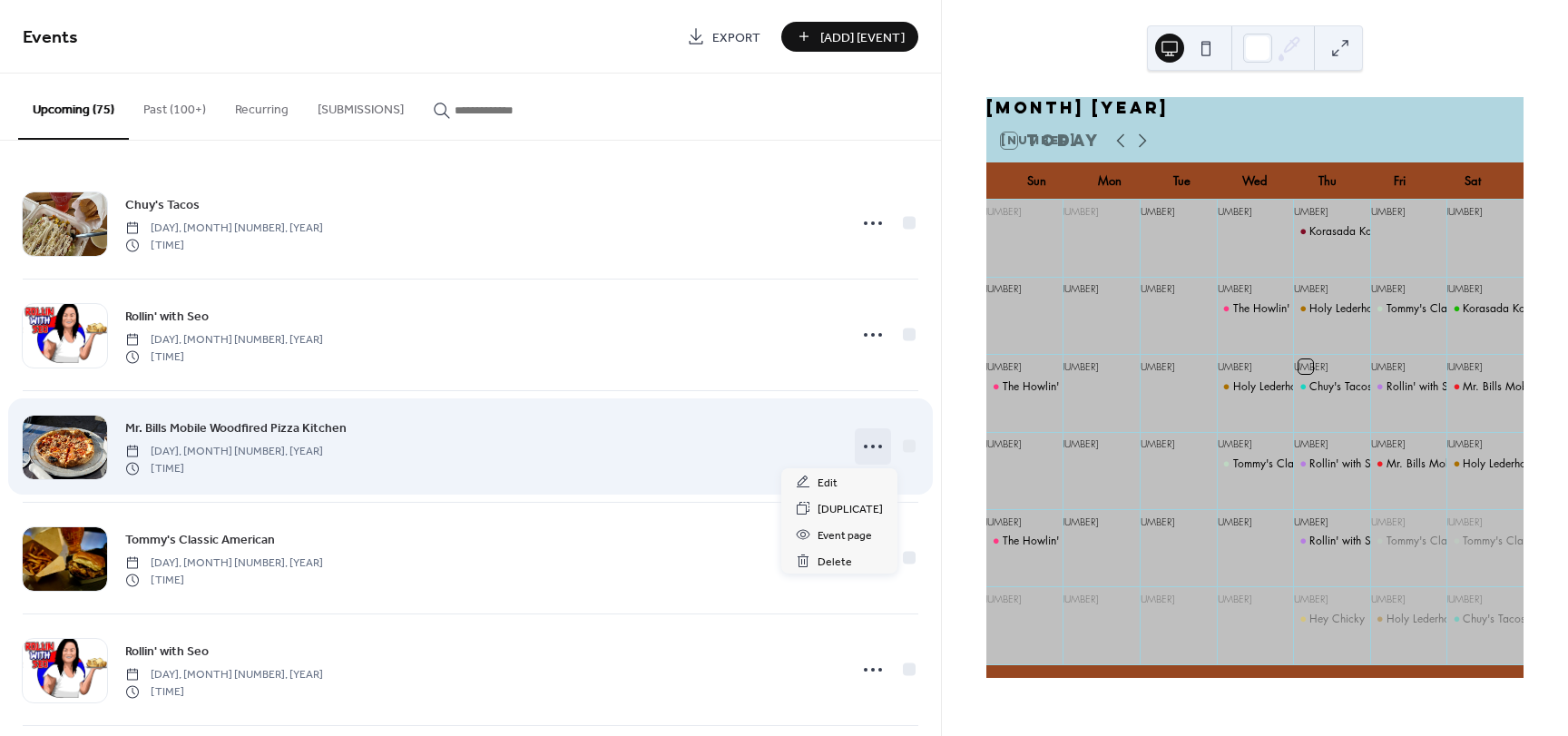 click 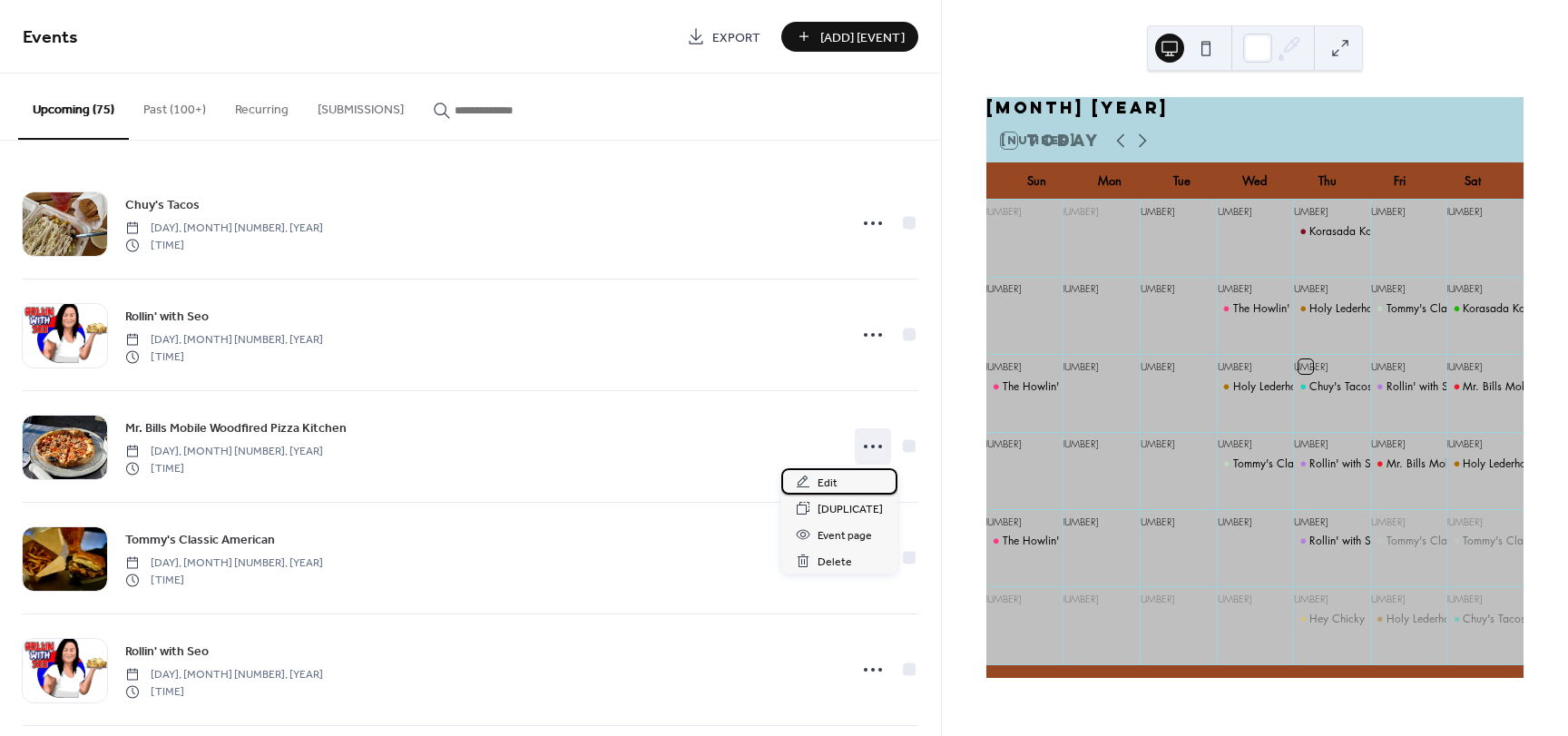click on "Edit" at bounding box center [828, 483] 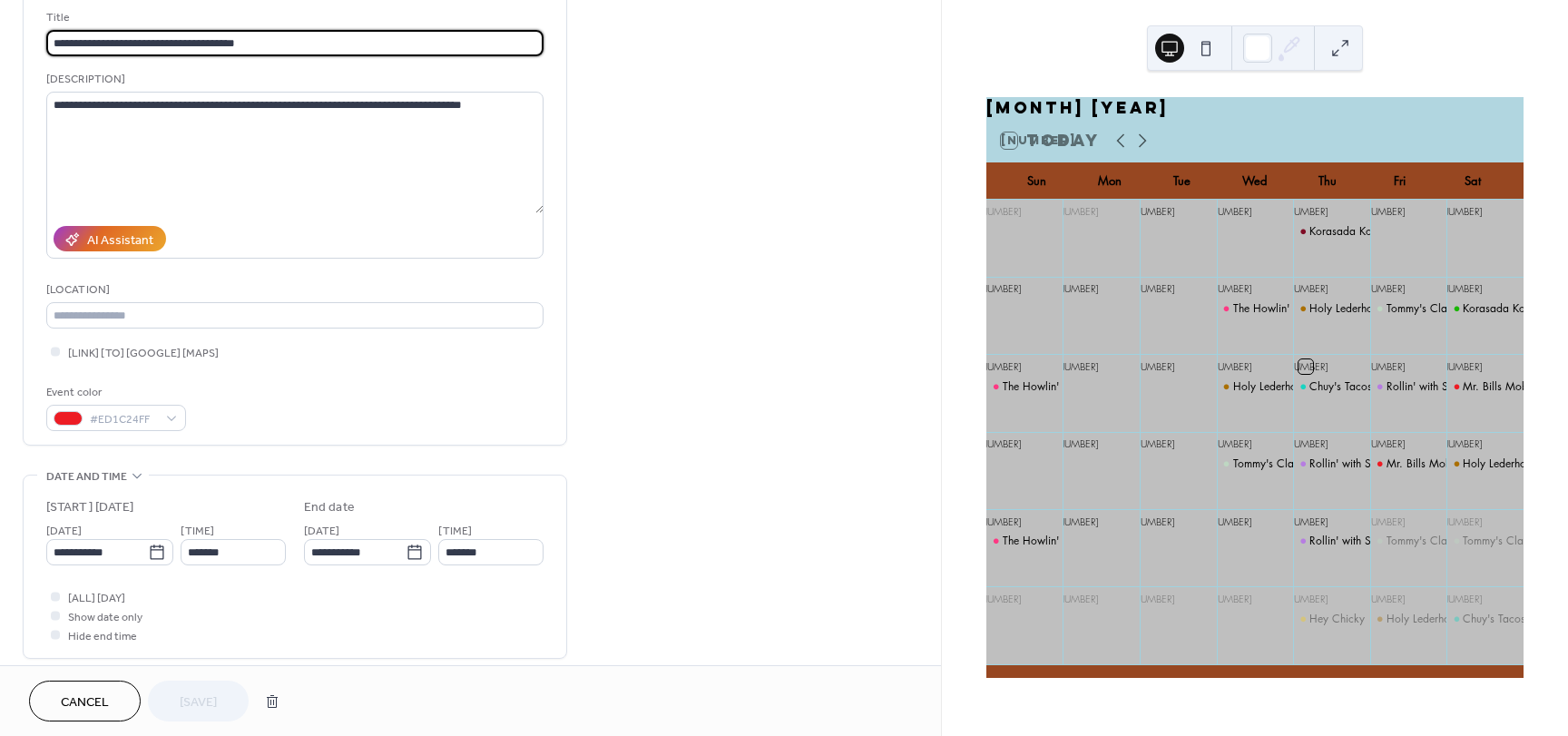scroll, scrollTop: 121, scrollLeft: 0, axis: vertical 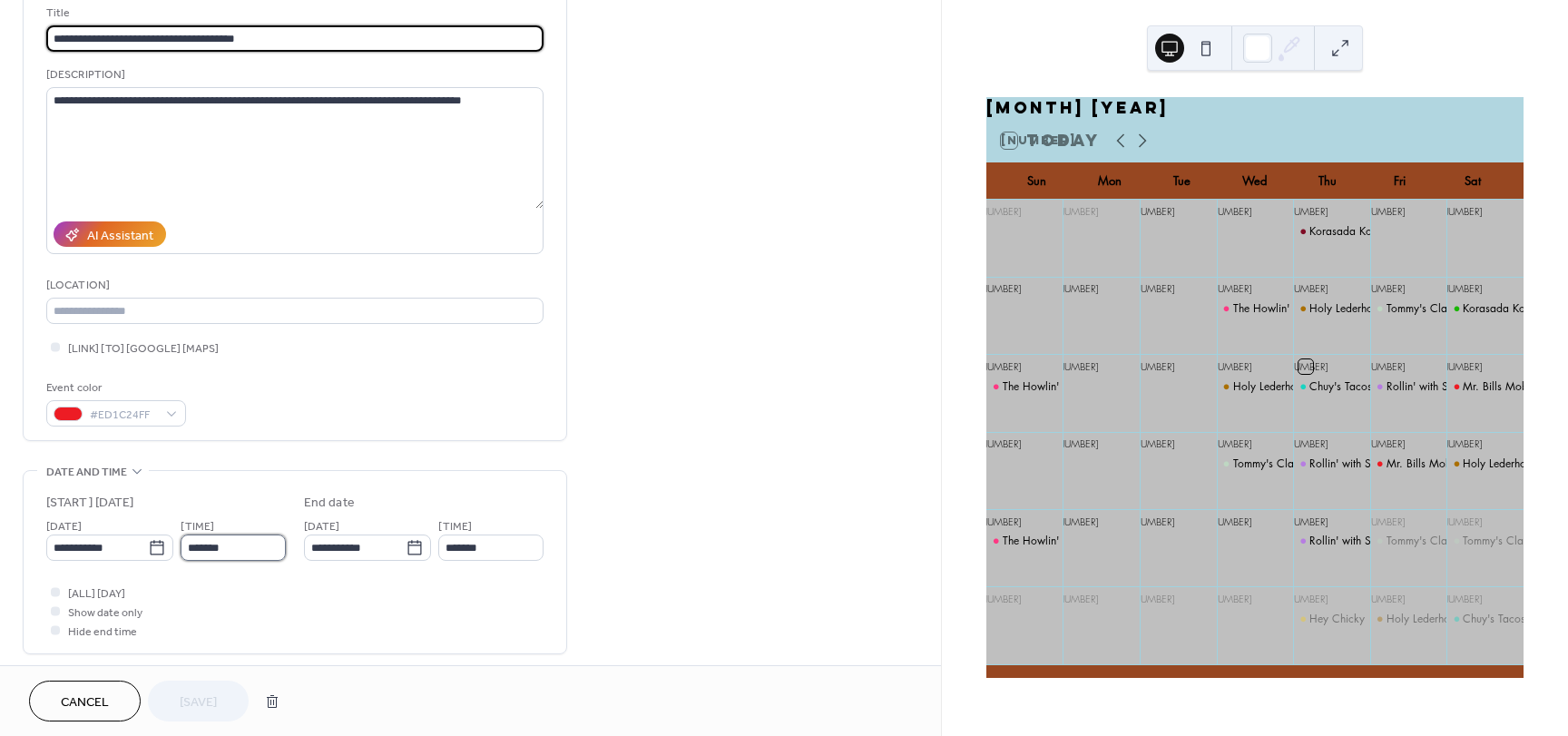 click on "[MASKED]" at bounding box center [233, 547] 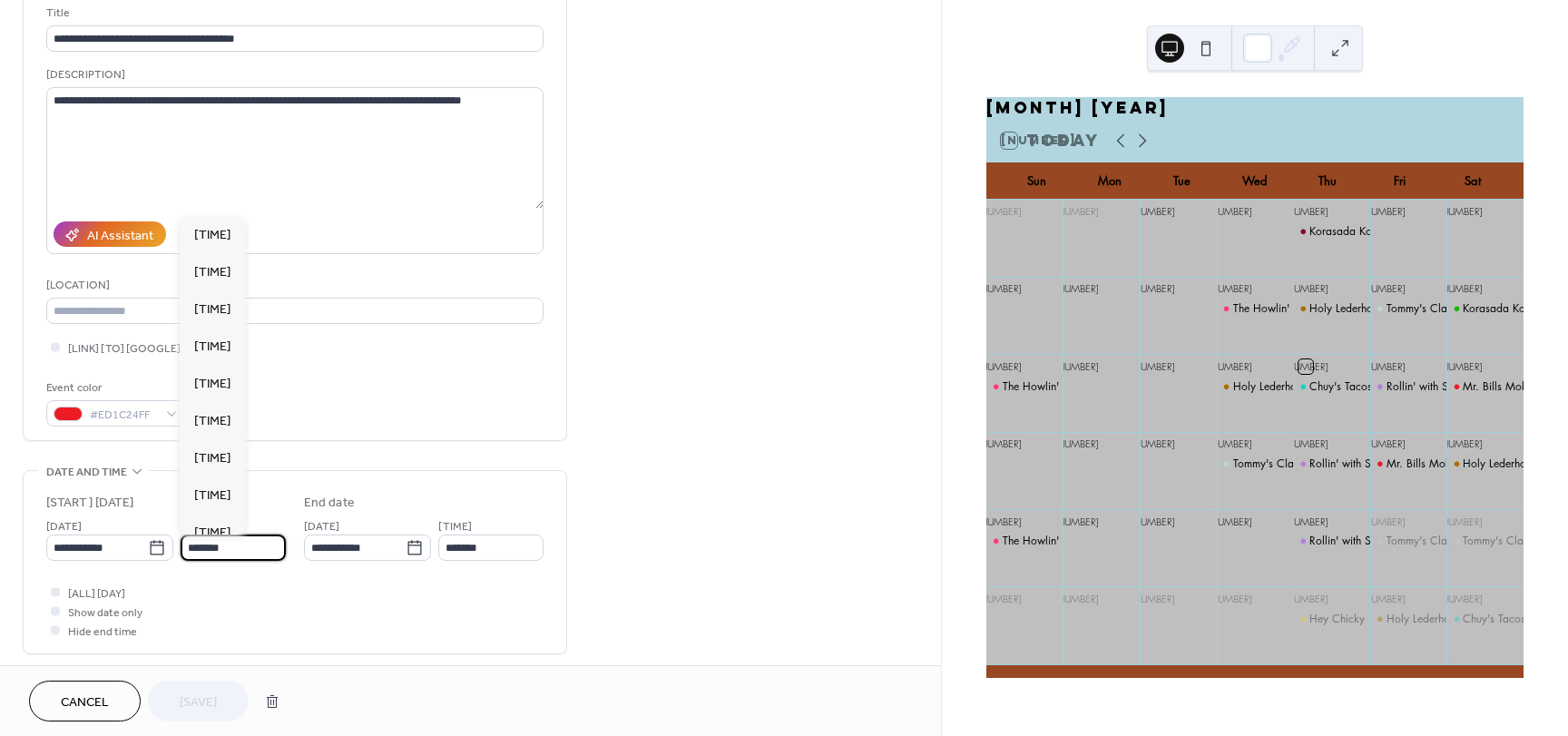 scroll, scrollTop: 2084, scrollLeft: 0, axis: vertical 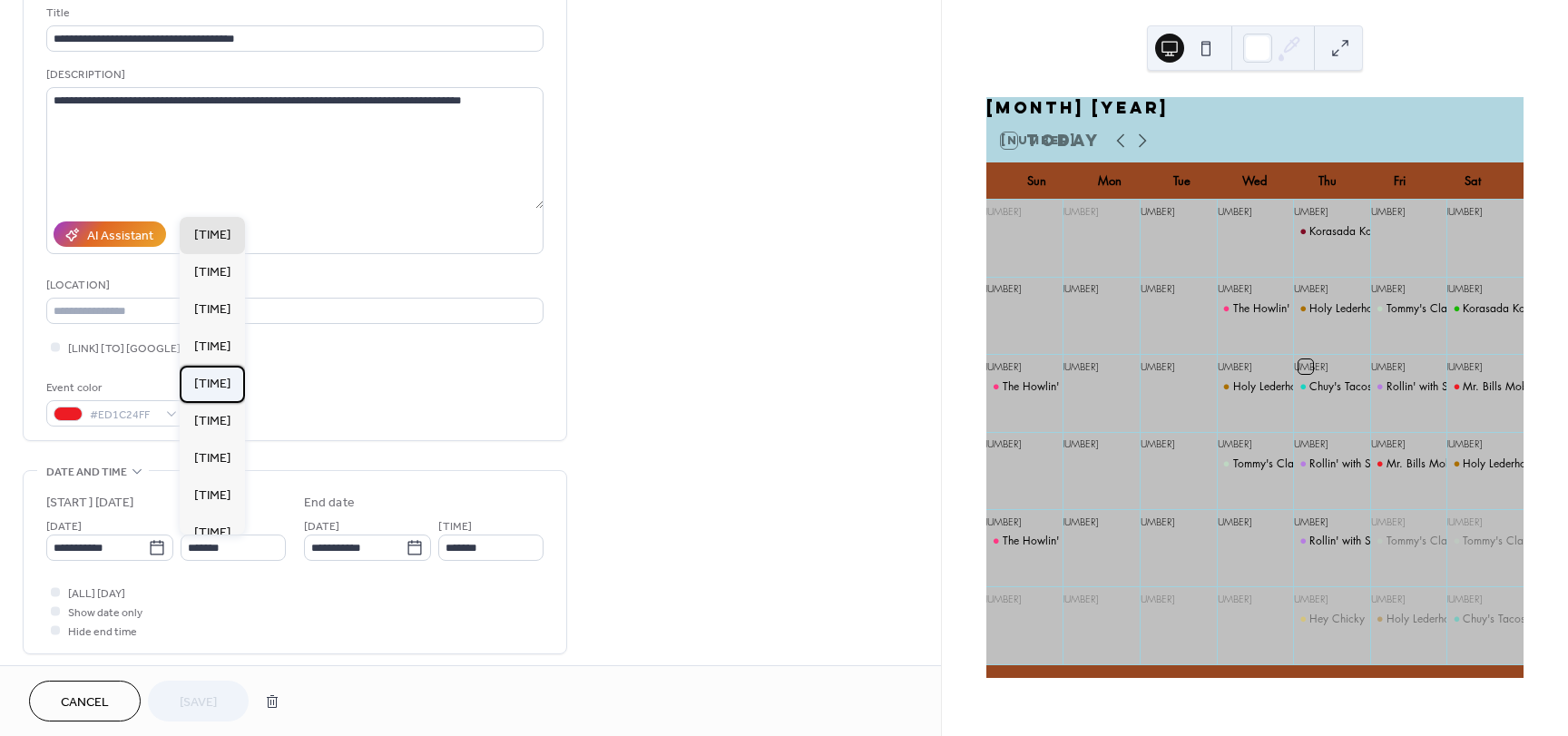 click on "[TIME]" at bounding box center [212, 384] 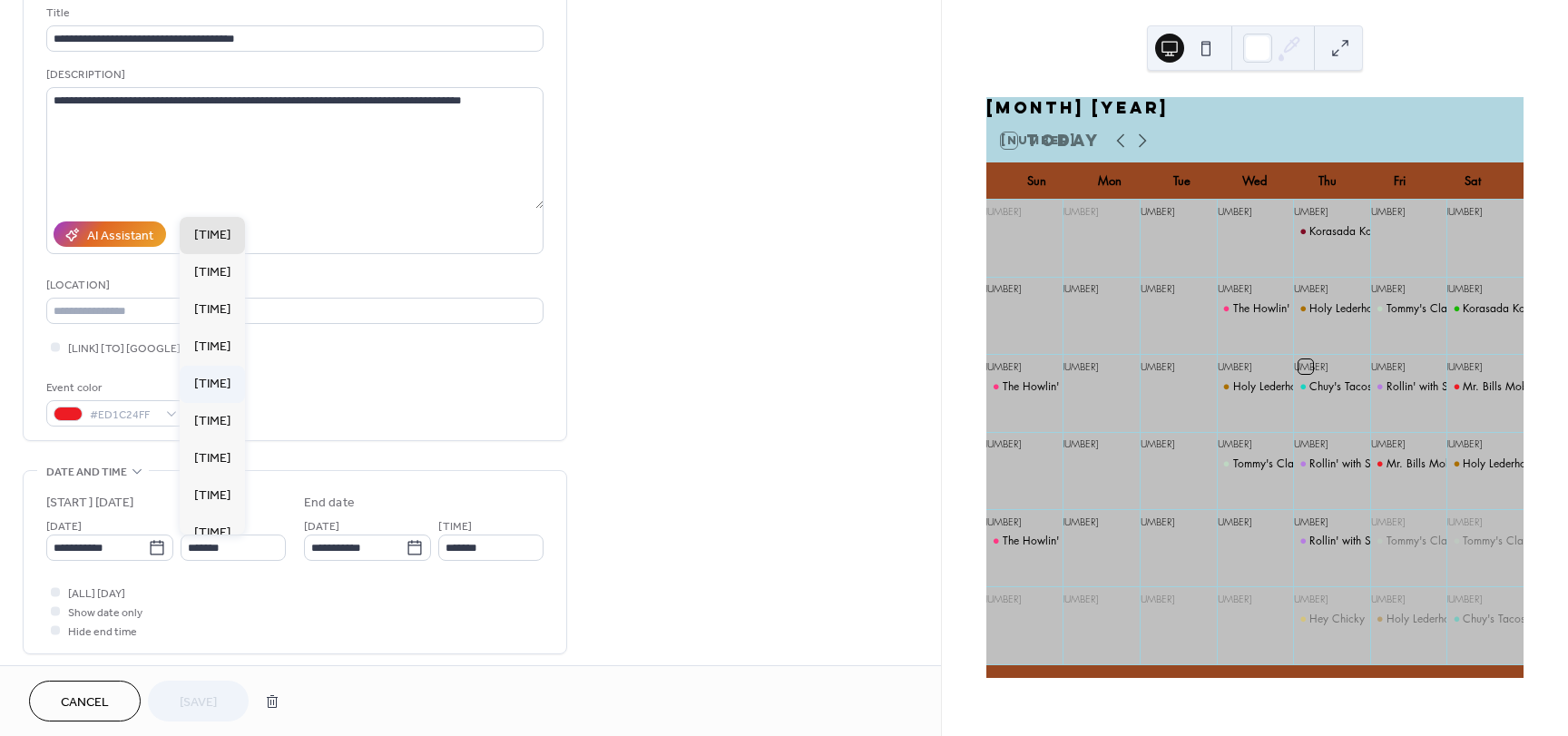 type on "[MASKED]" 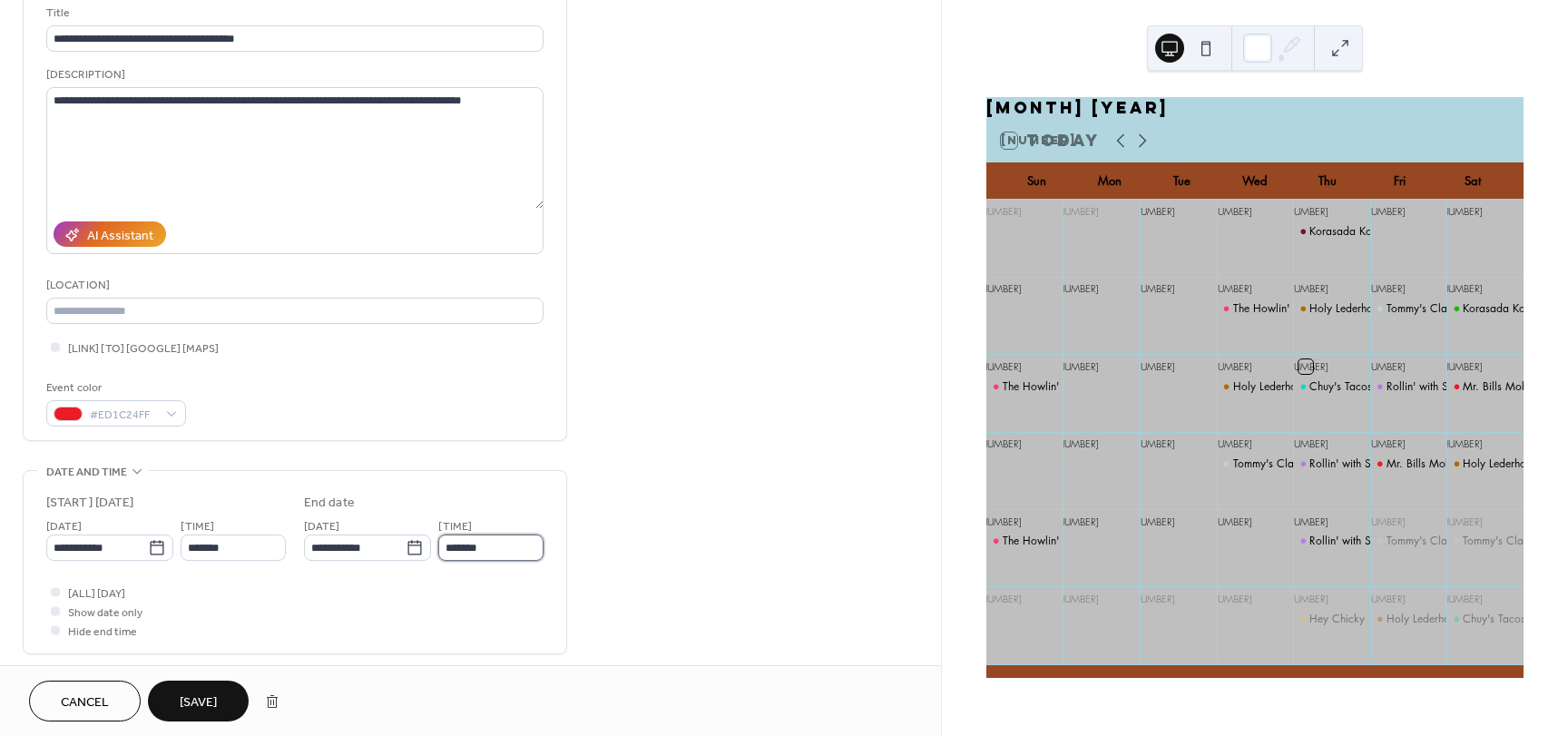 click on "[MASKED]" at bounding box center [491, 547] 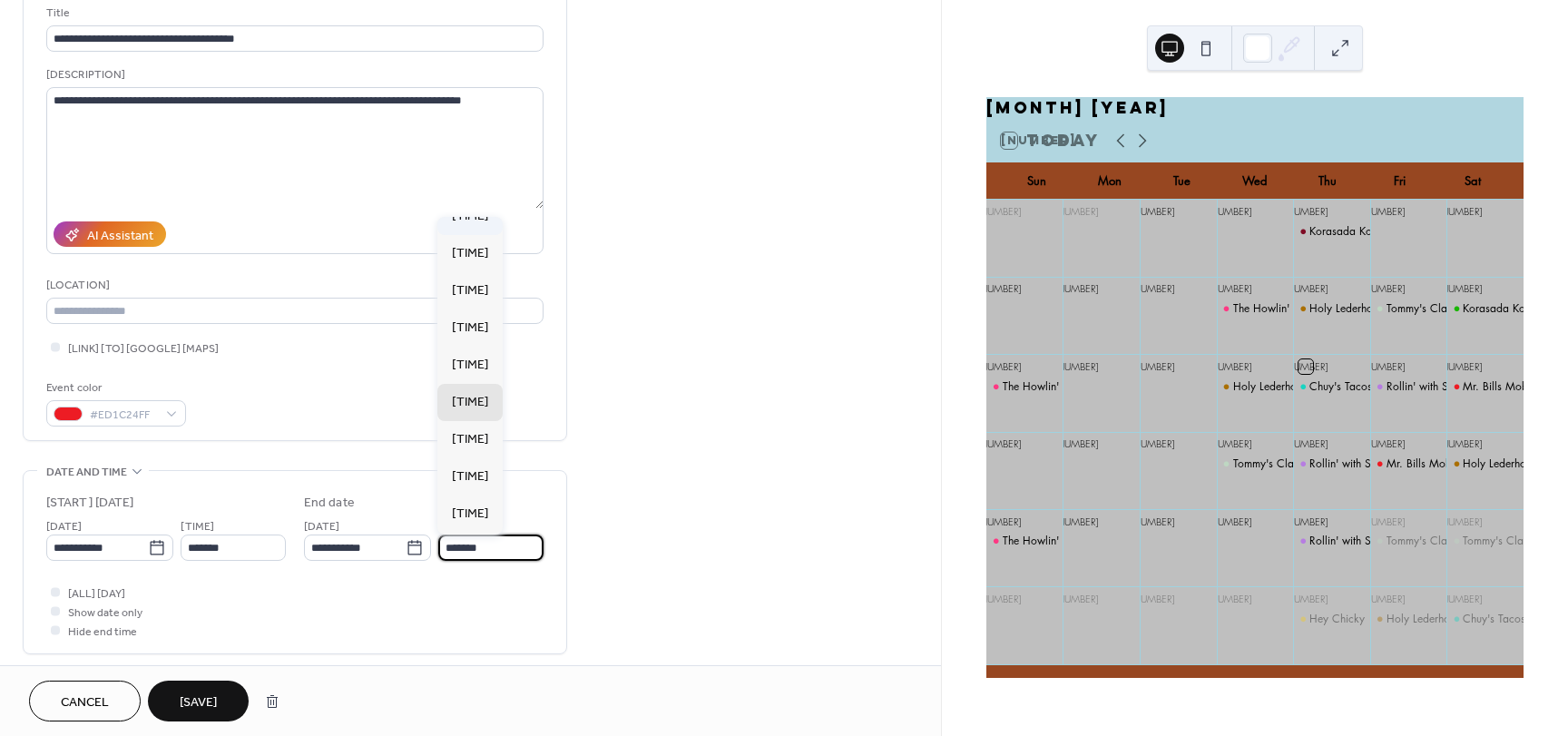 scroll, scrollTop: 613, scrollLeft: 0, axis: vertical 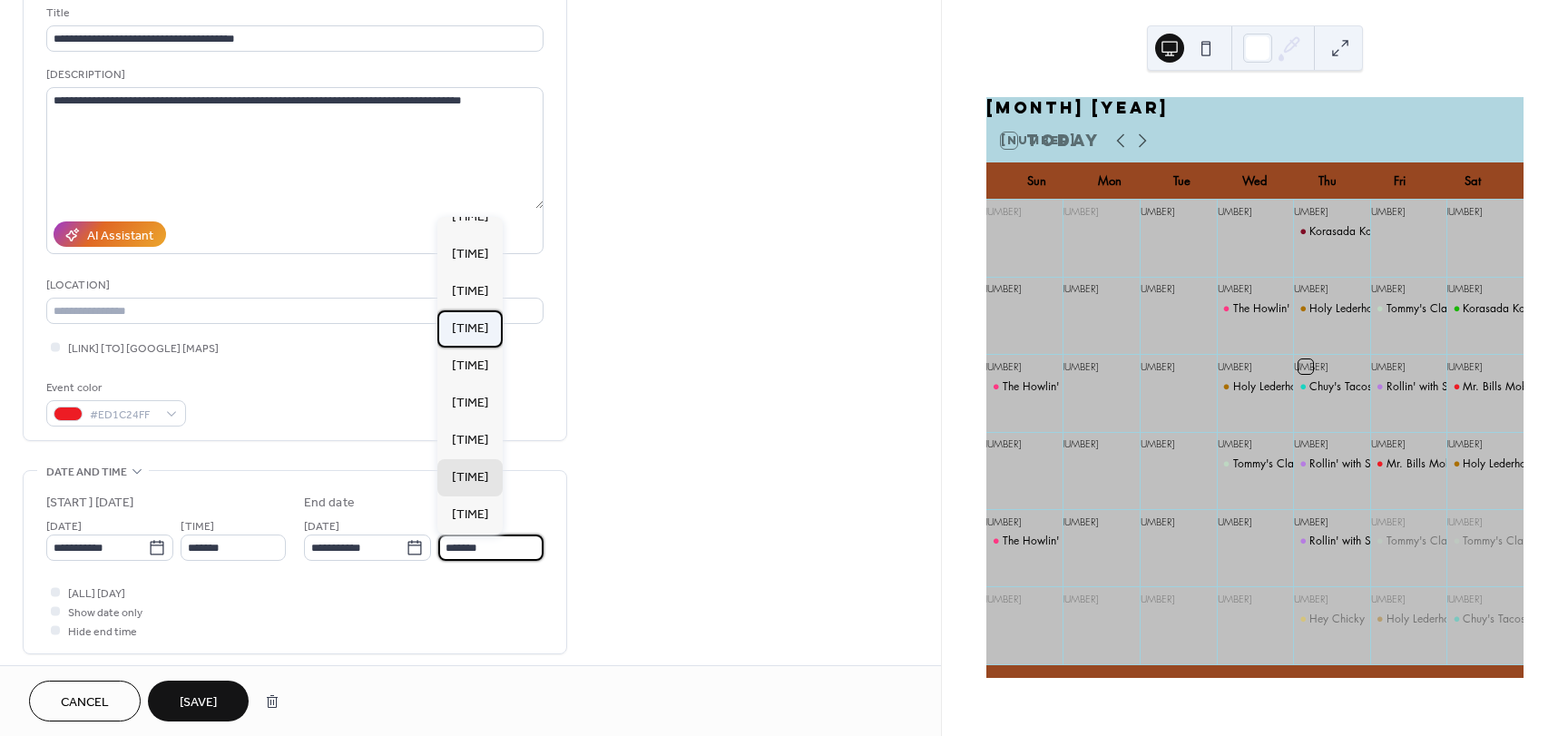 click on "[TIME]" at bounding box center (470, 329) 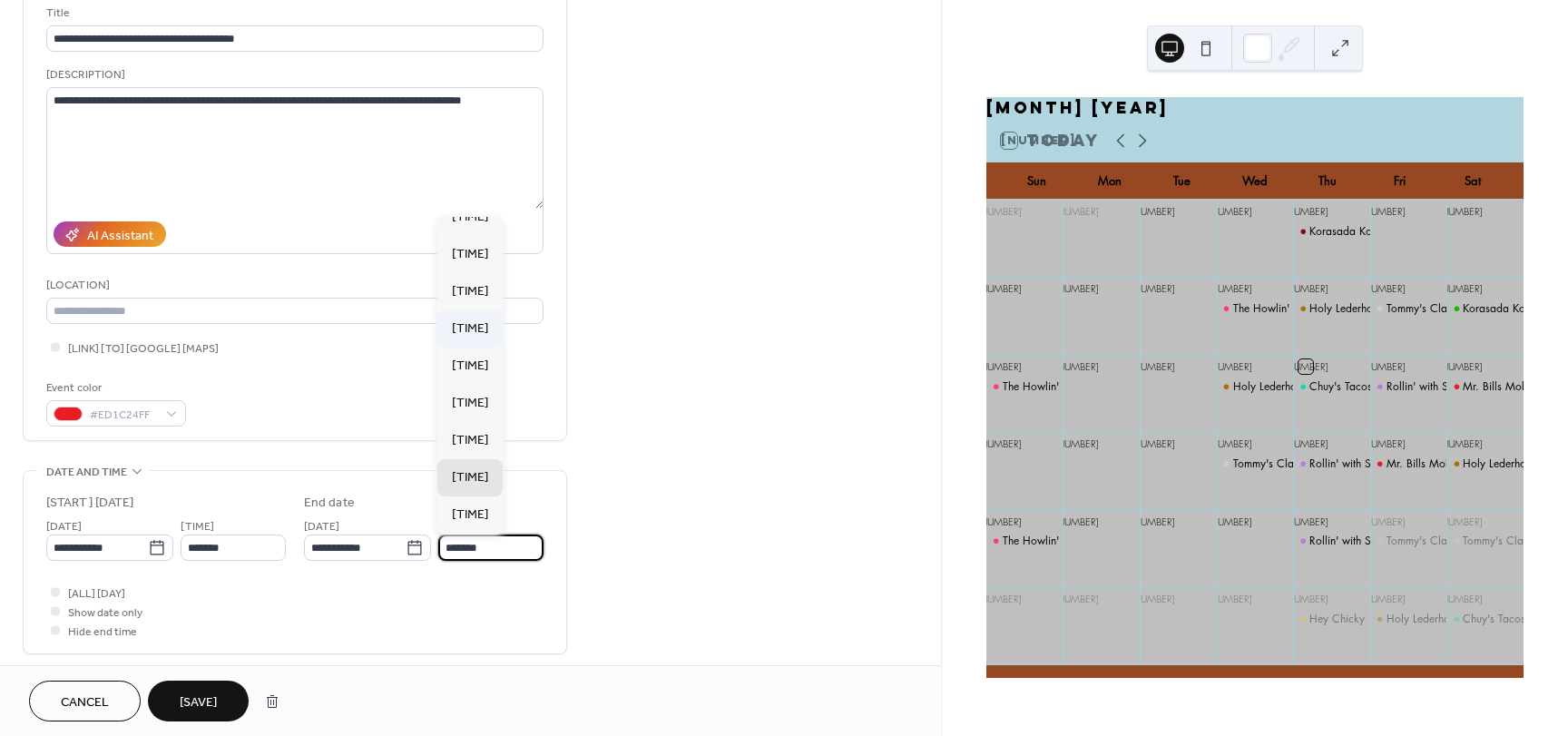 type on "[MASKED]" 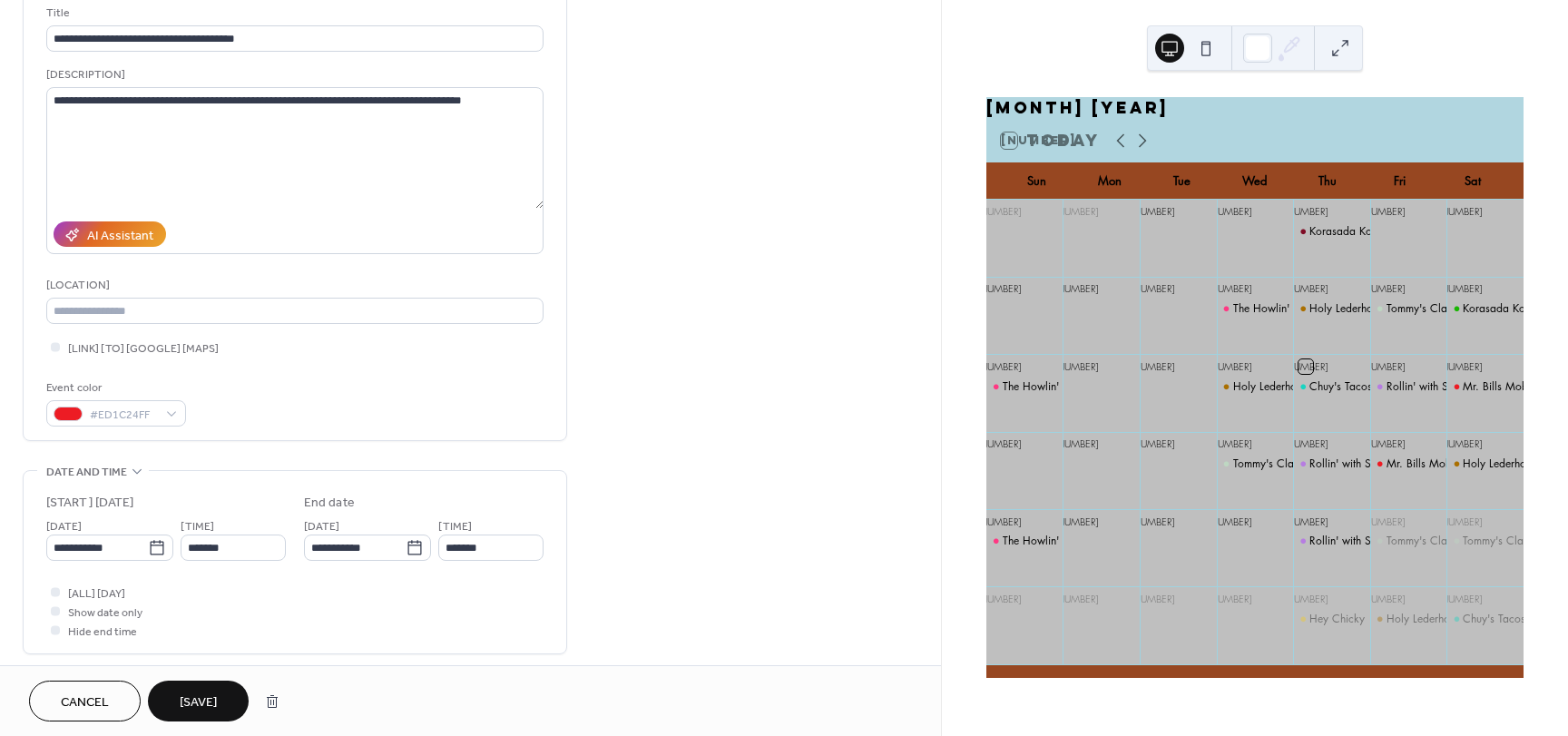 click on "[SAVE]" at bounding box center (198, 702) 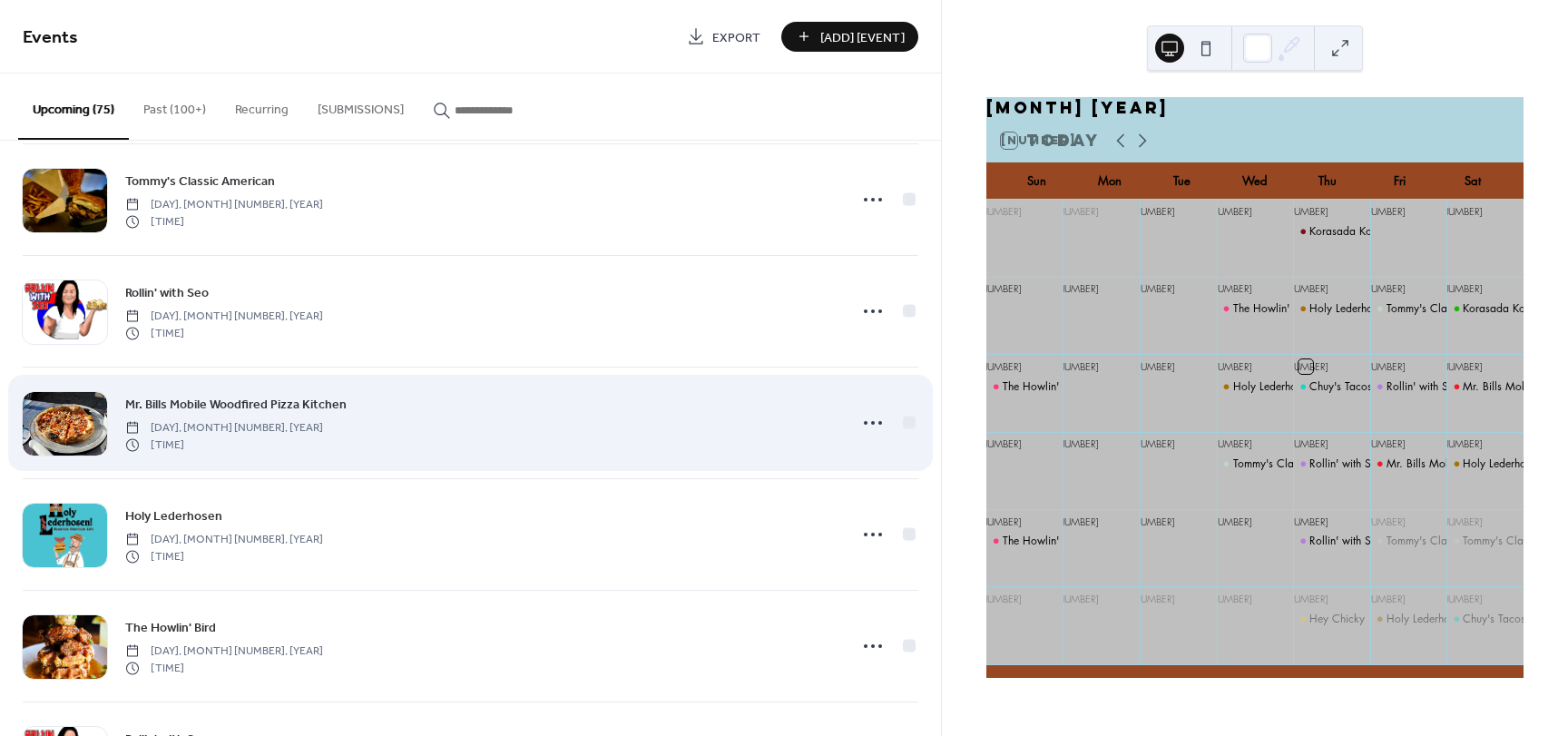 scroll, scrollTop: 363, scrollLeft: 0, axis: vertical 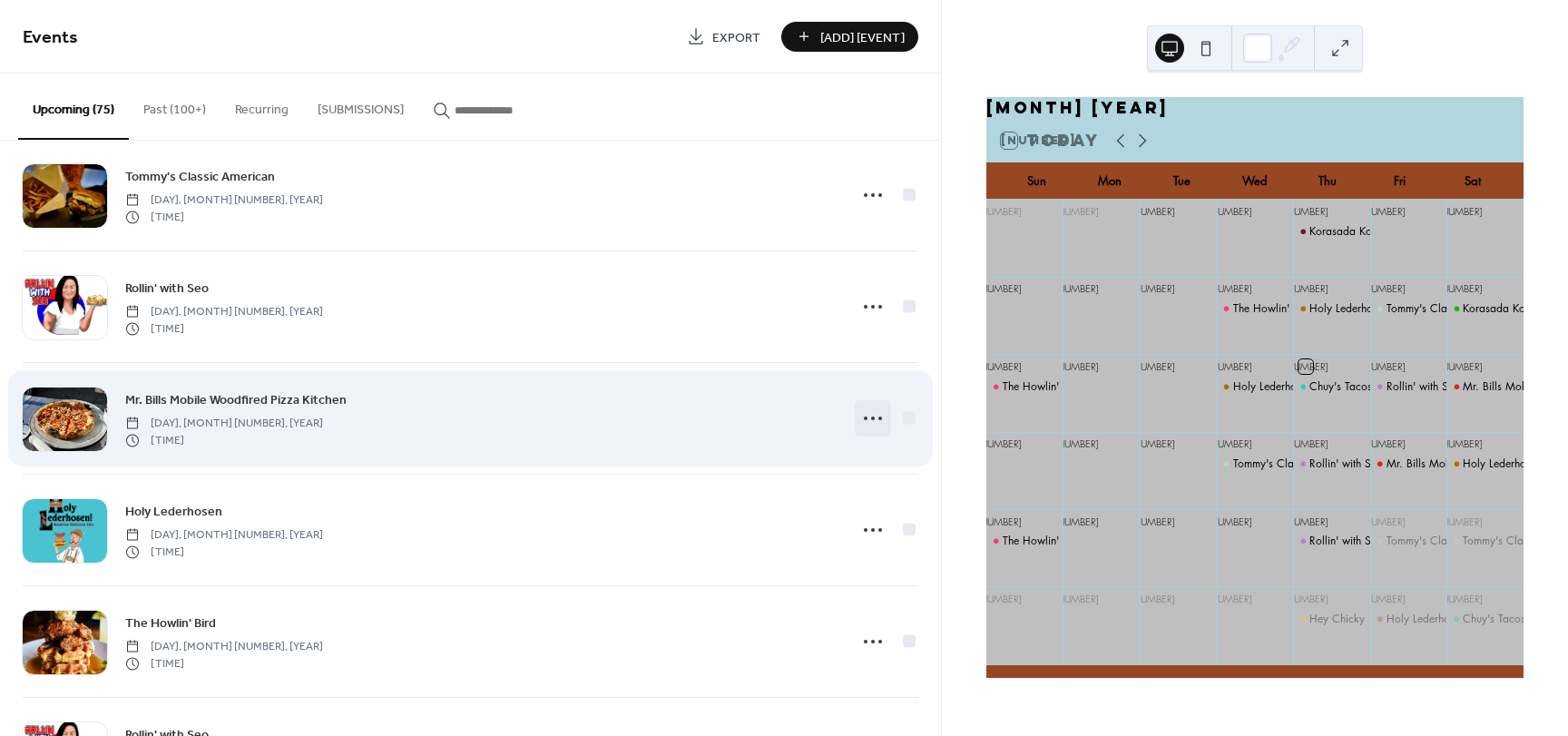 click 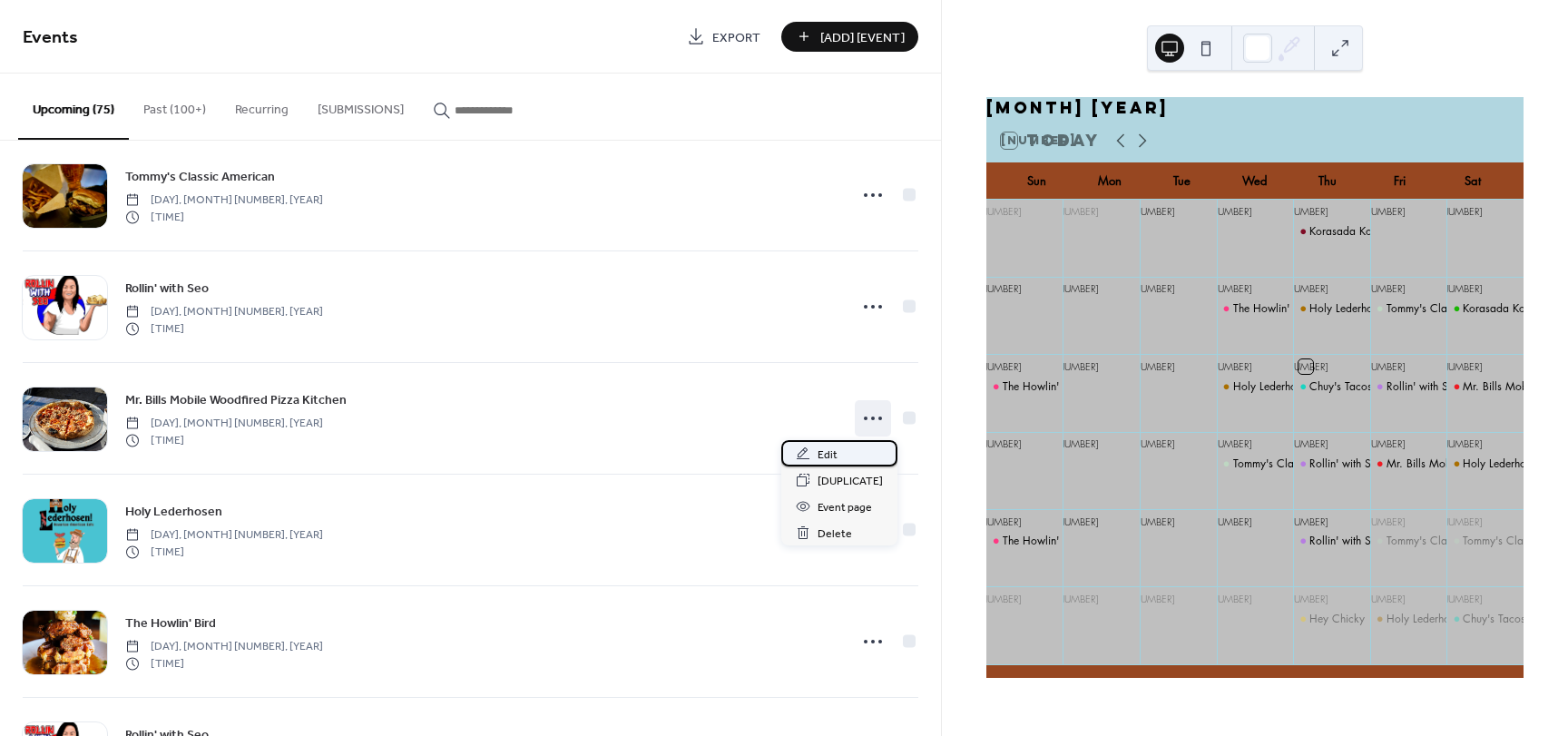 click on "Edit" at bounding box center [839, 453] 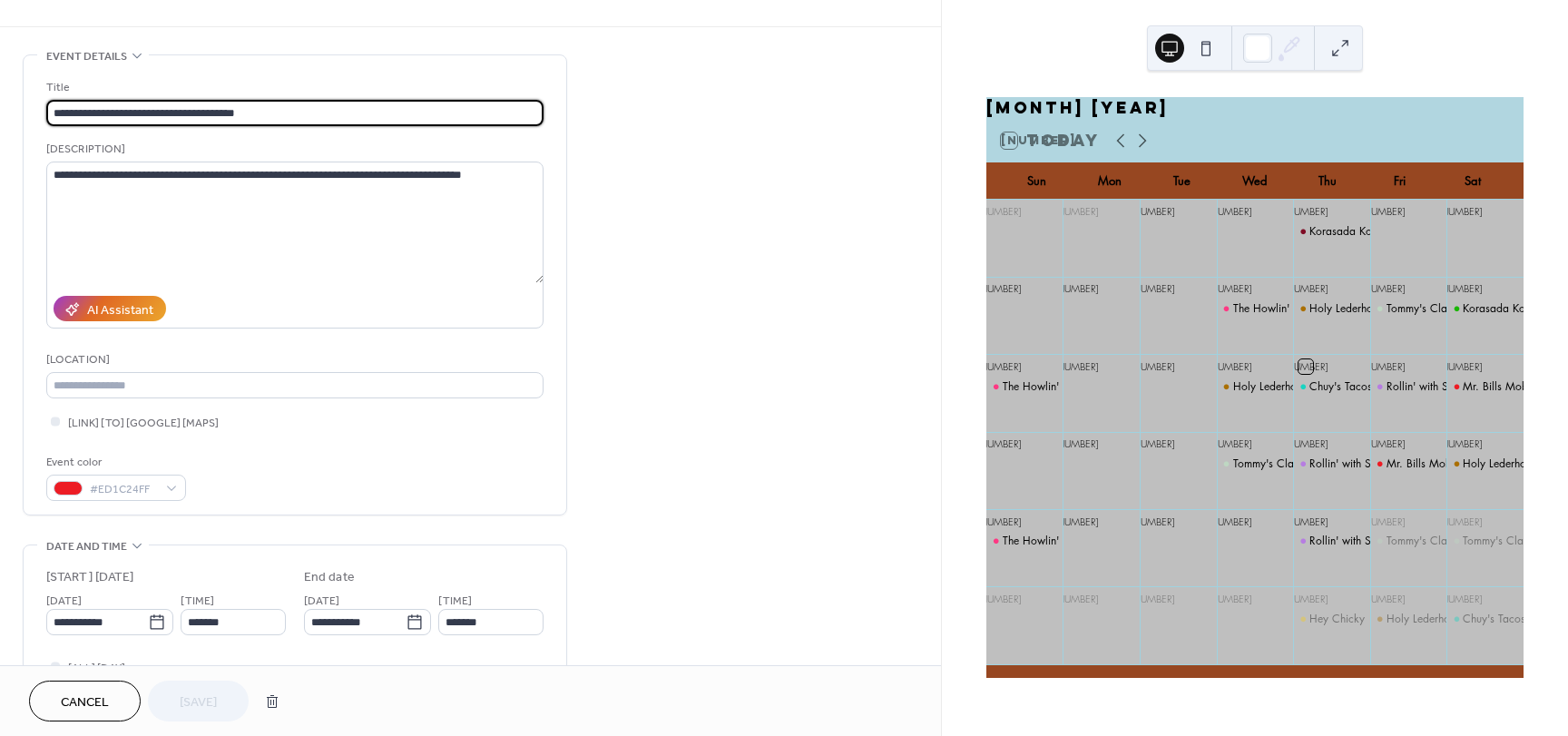 scroll, scrollTop: 121, scrollLeft: 0, axis: vertical 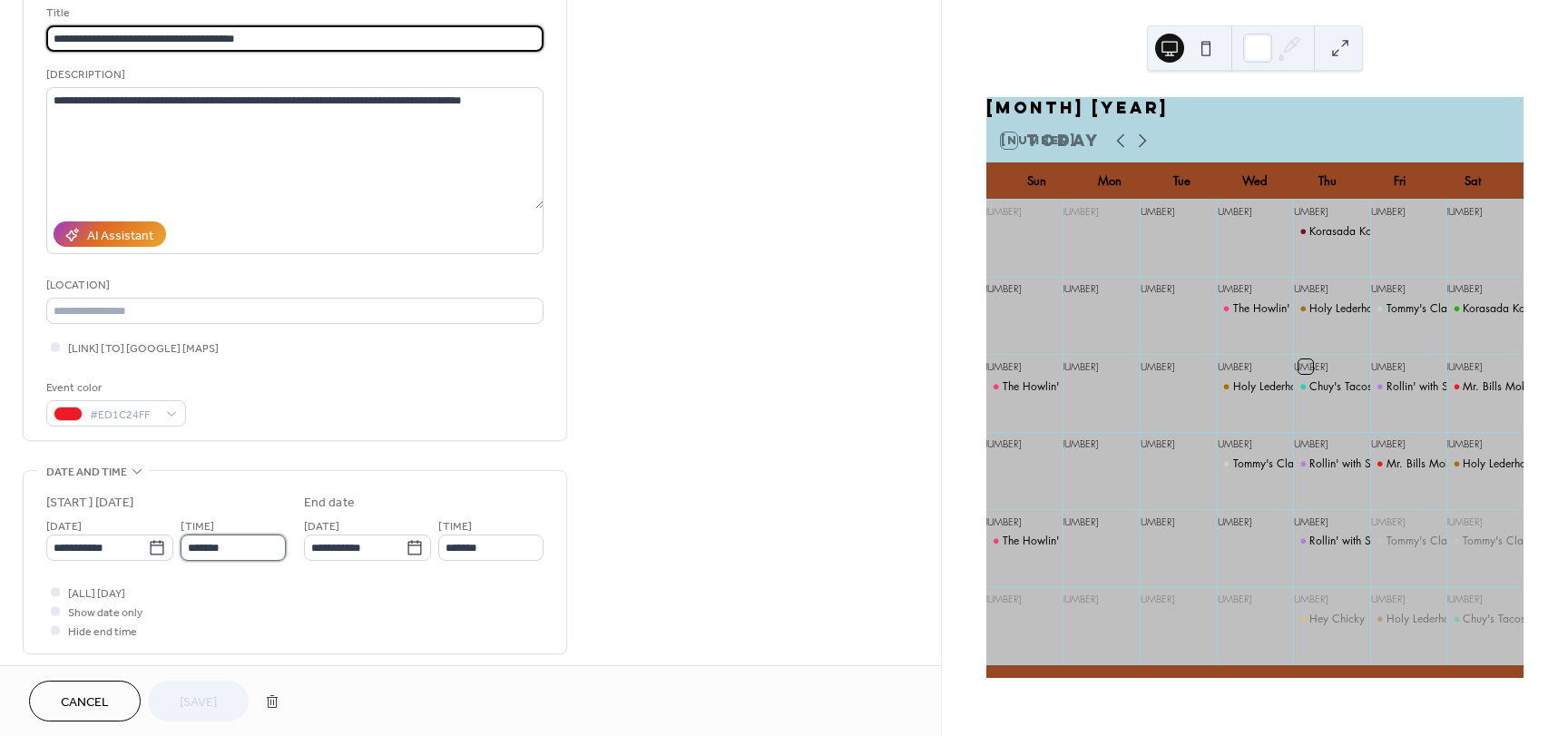 click on "[MASKED]" at bounding box center [233, 547] 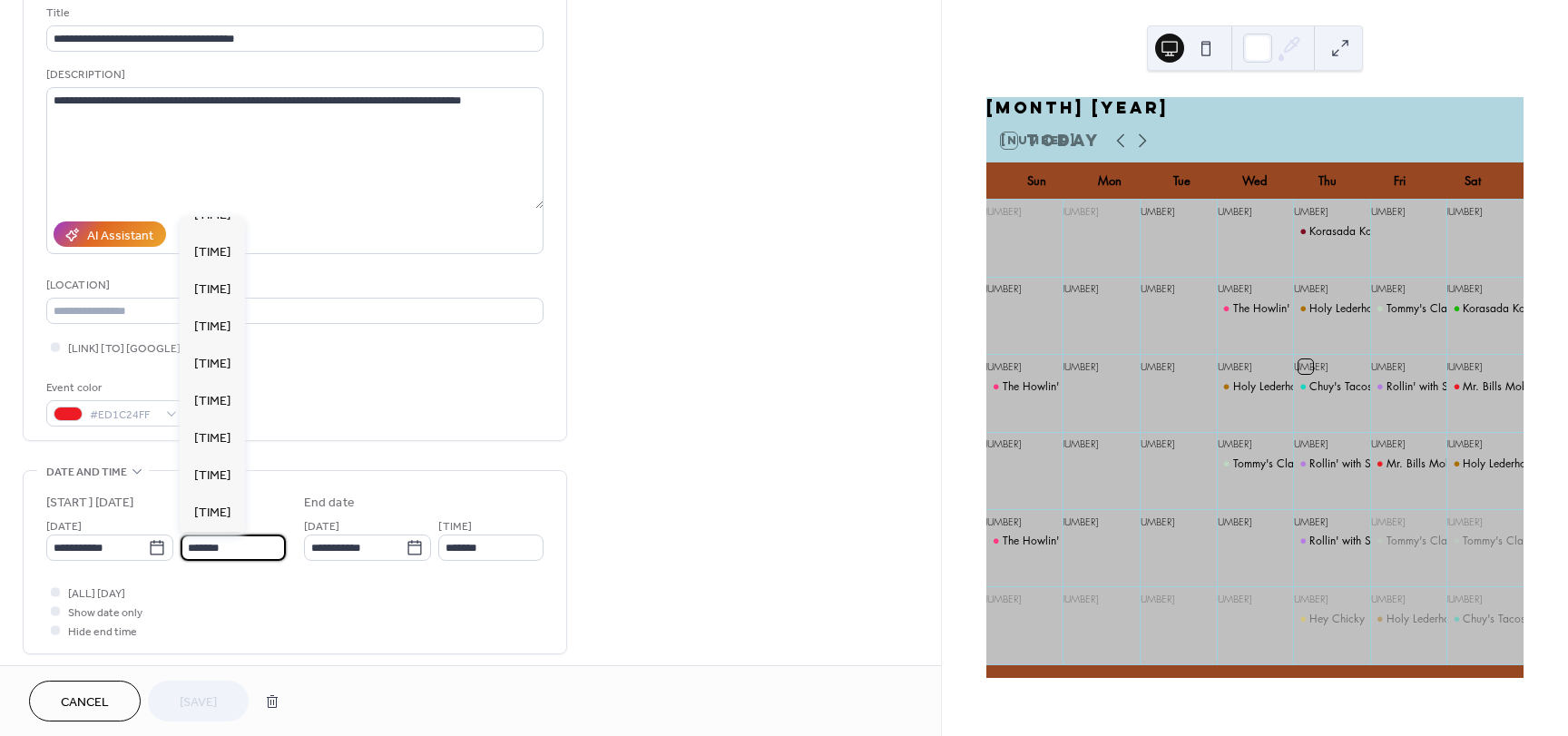 scroll, scrollTop: 2018, scrollLeft: 0, axis: vertical 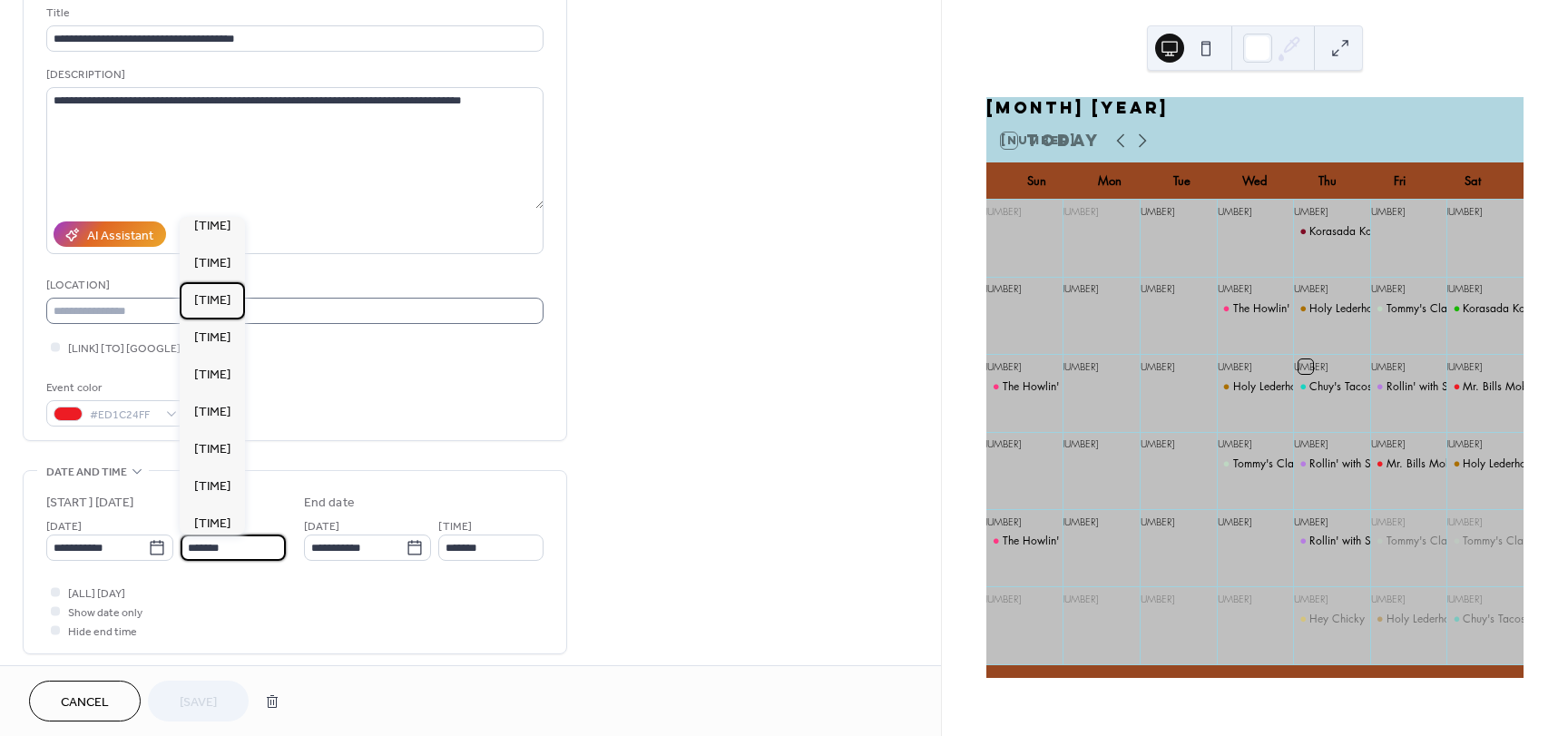 click on "[TIME]" at bounding box center [212, 300] 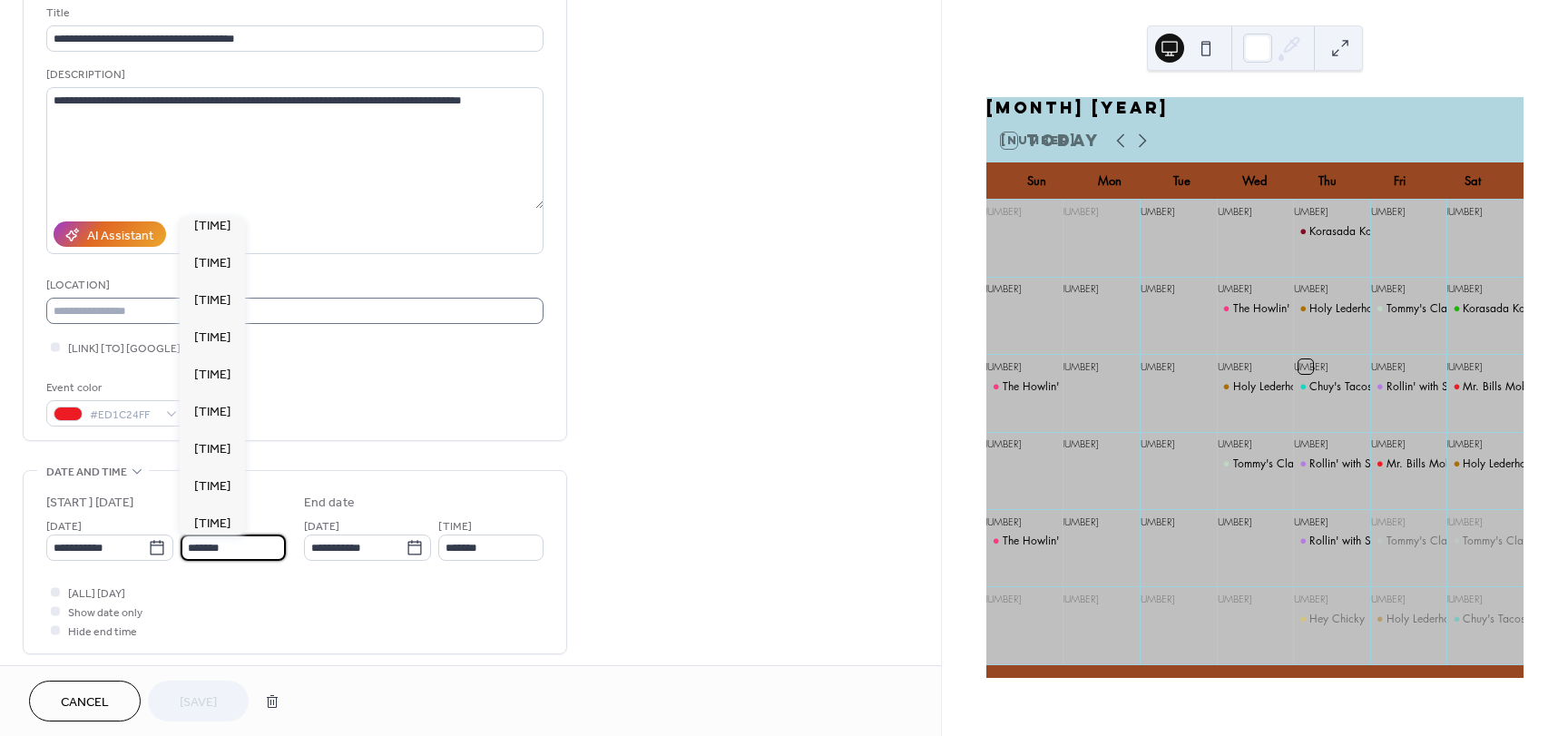 type on "[MASKED]" 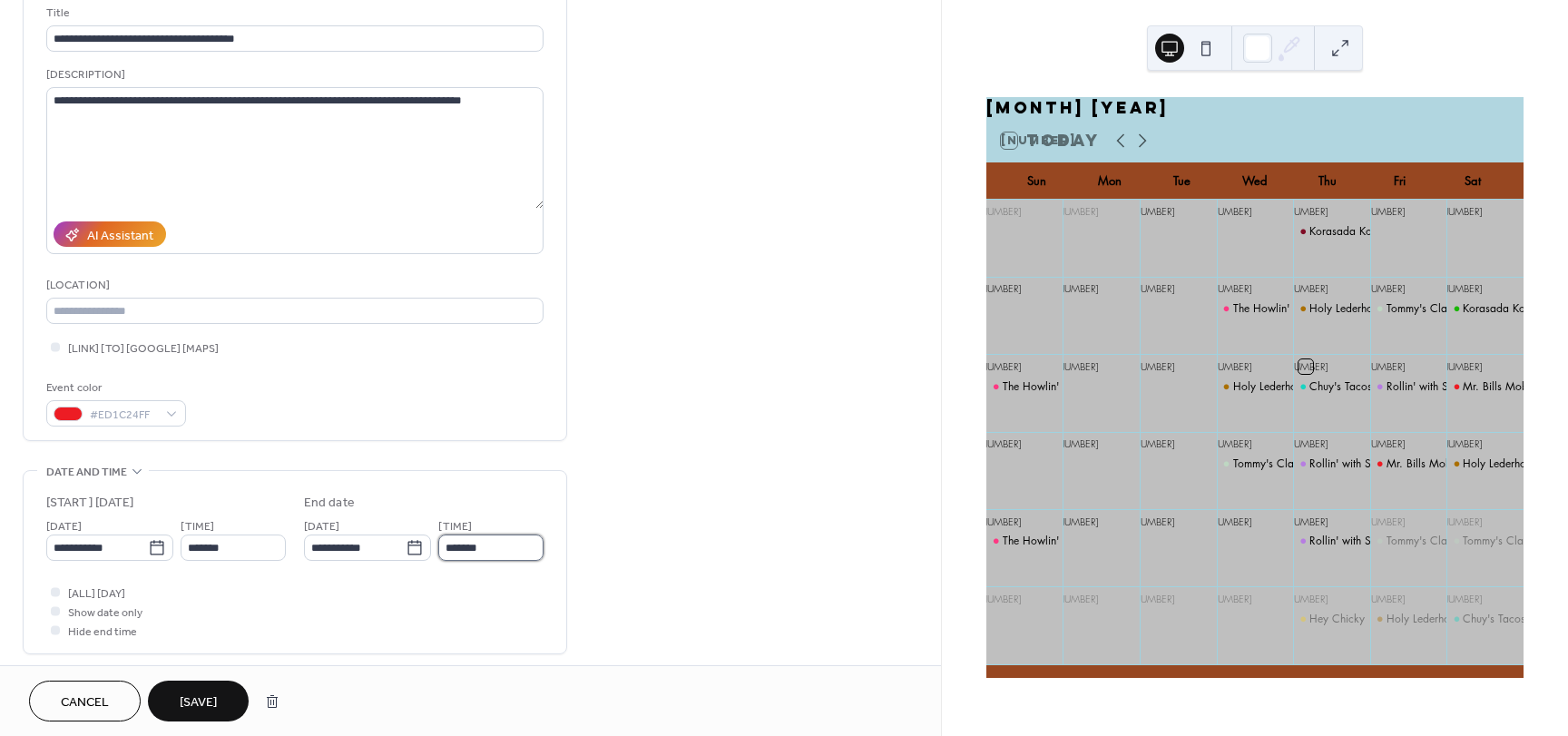 click on "[MASKED]" at bounding box center [491, 547] 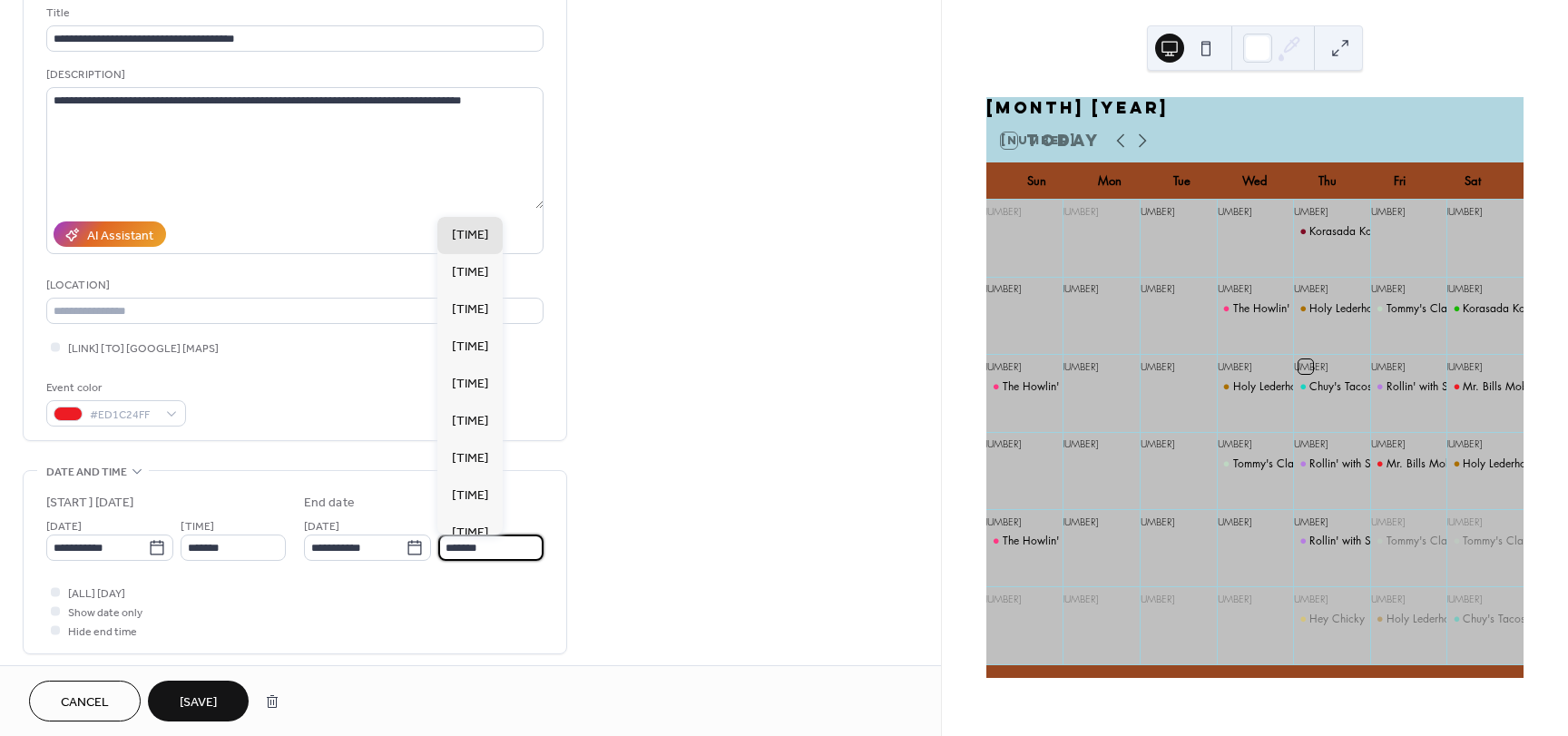 scroll, scrollTop: 921, scrollLeft: 0, axis: vertical 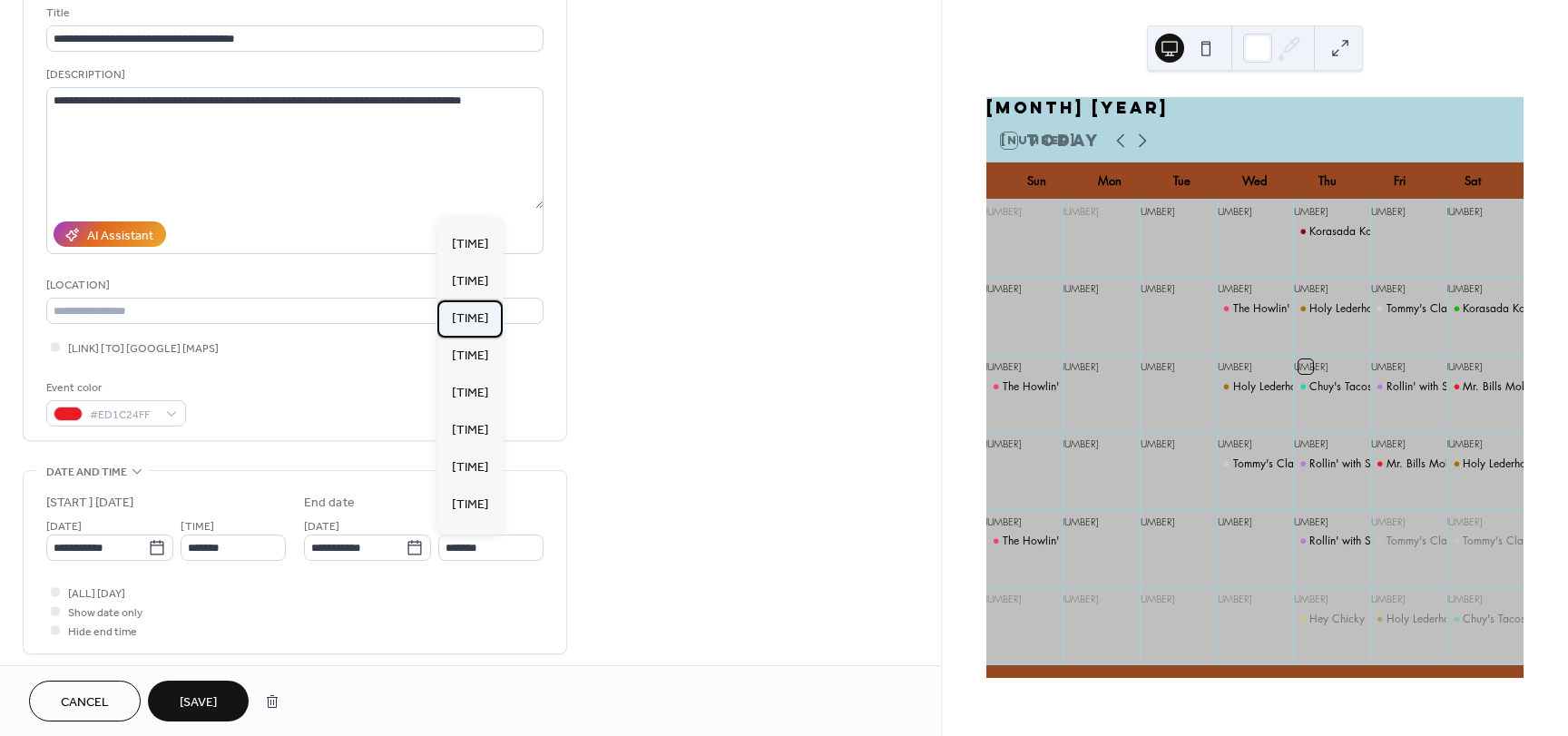 click on "[TIME]" at bounding box center [470, 319] 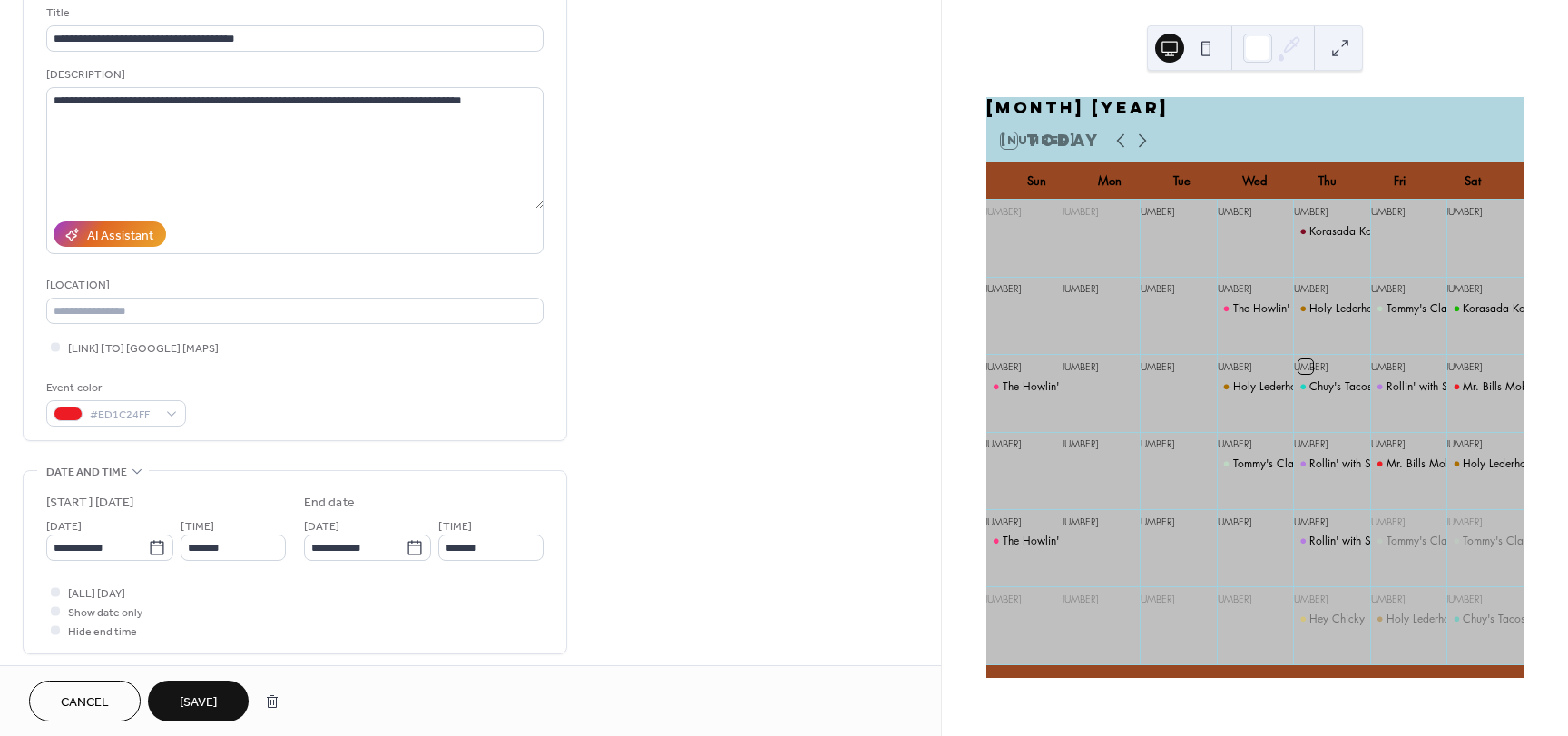click on "**********" at bounding box center [295, 566] 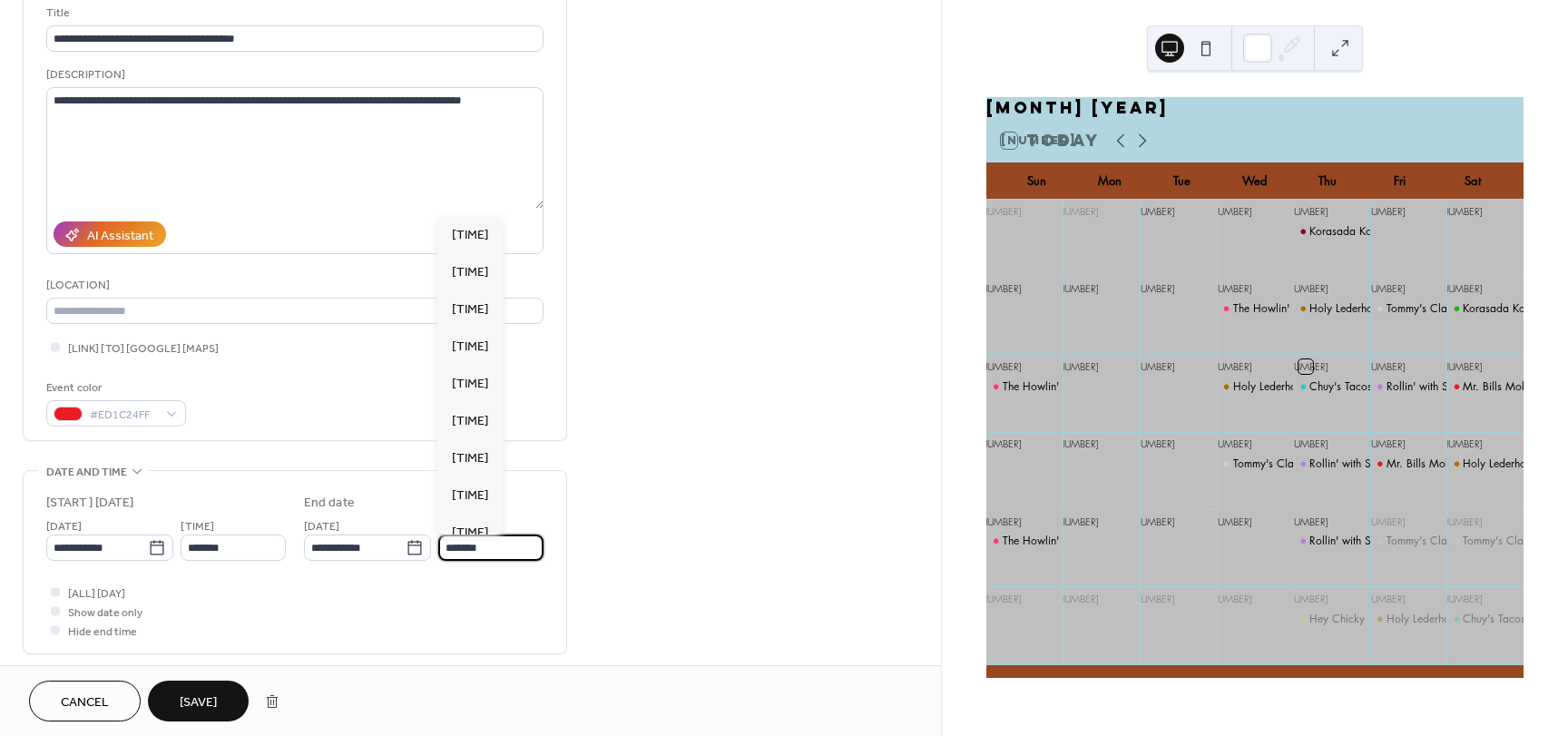 click on "[MASKED]" at bounding box center [491, 547] 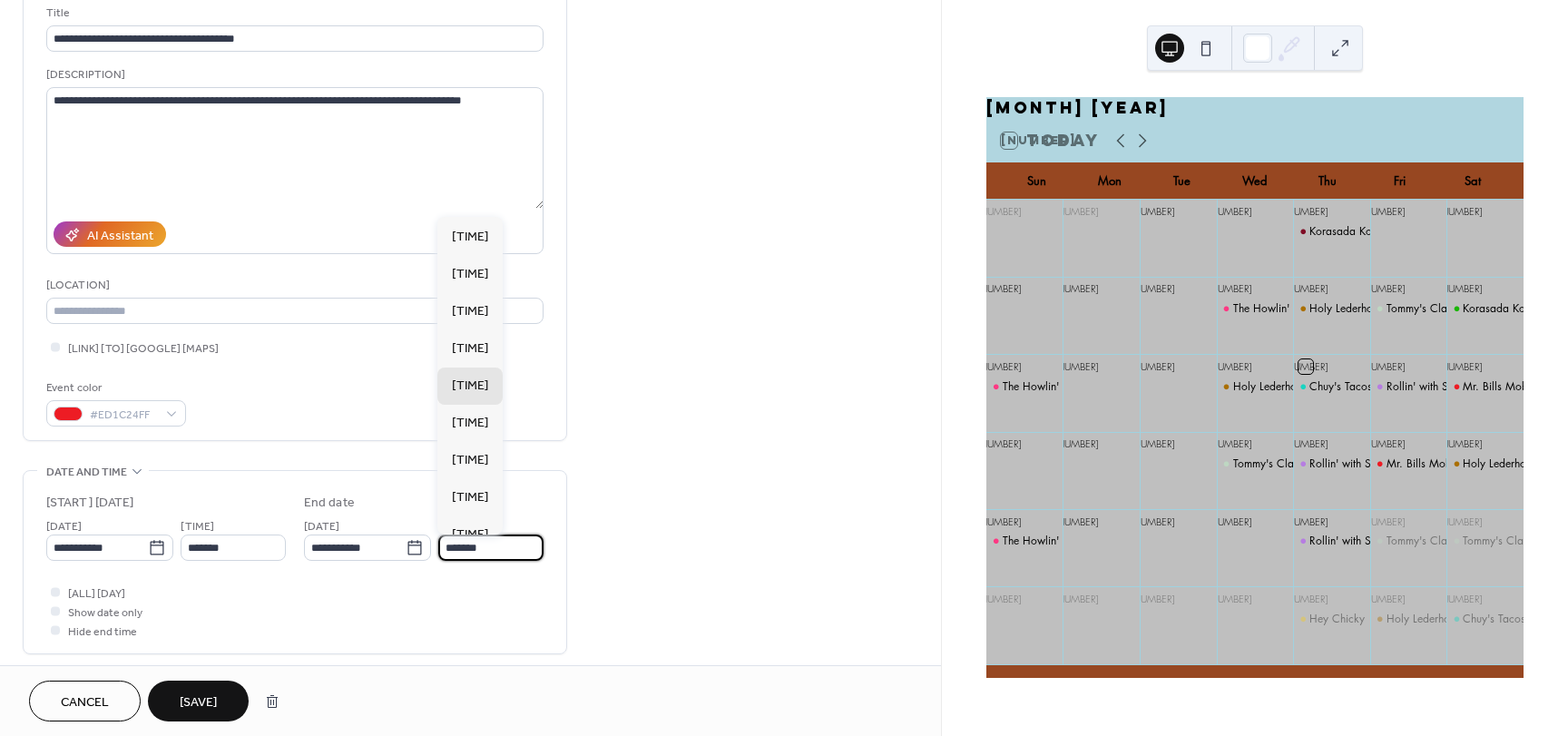 scroll, scrollTop: 762, scrollLeft: 0, axis: vertical 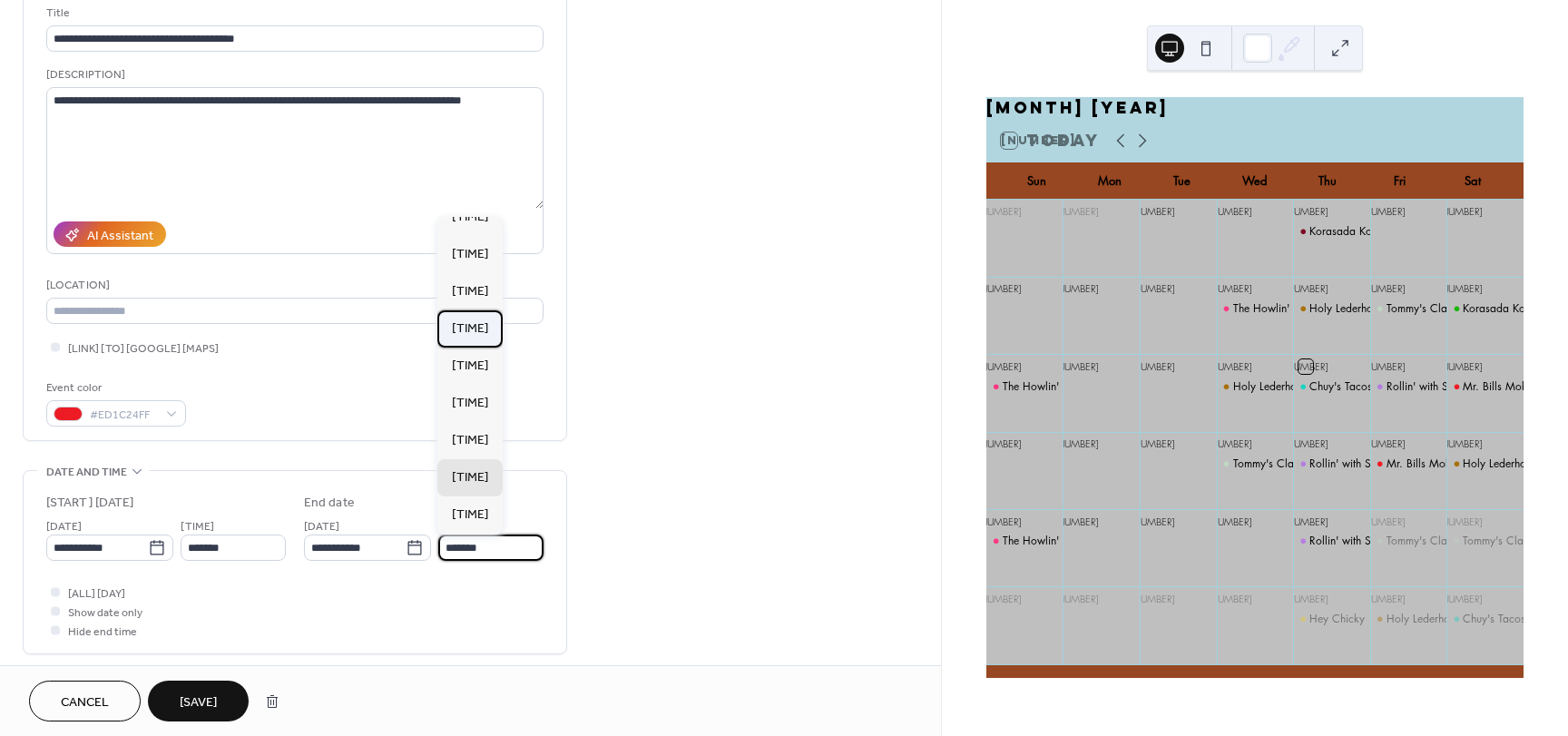 click on "[TIME]" at bounding box center [470, 329] 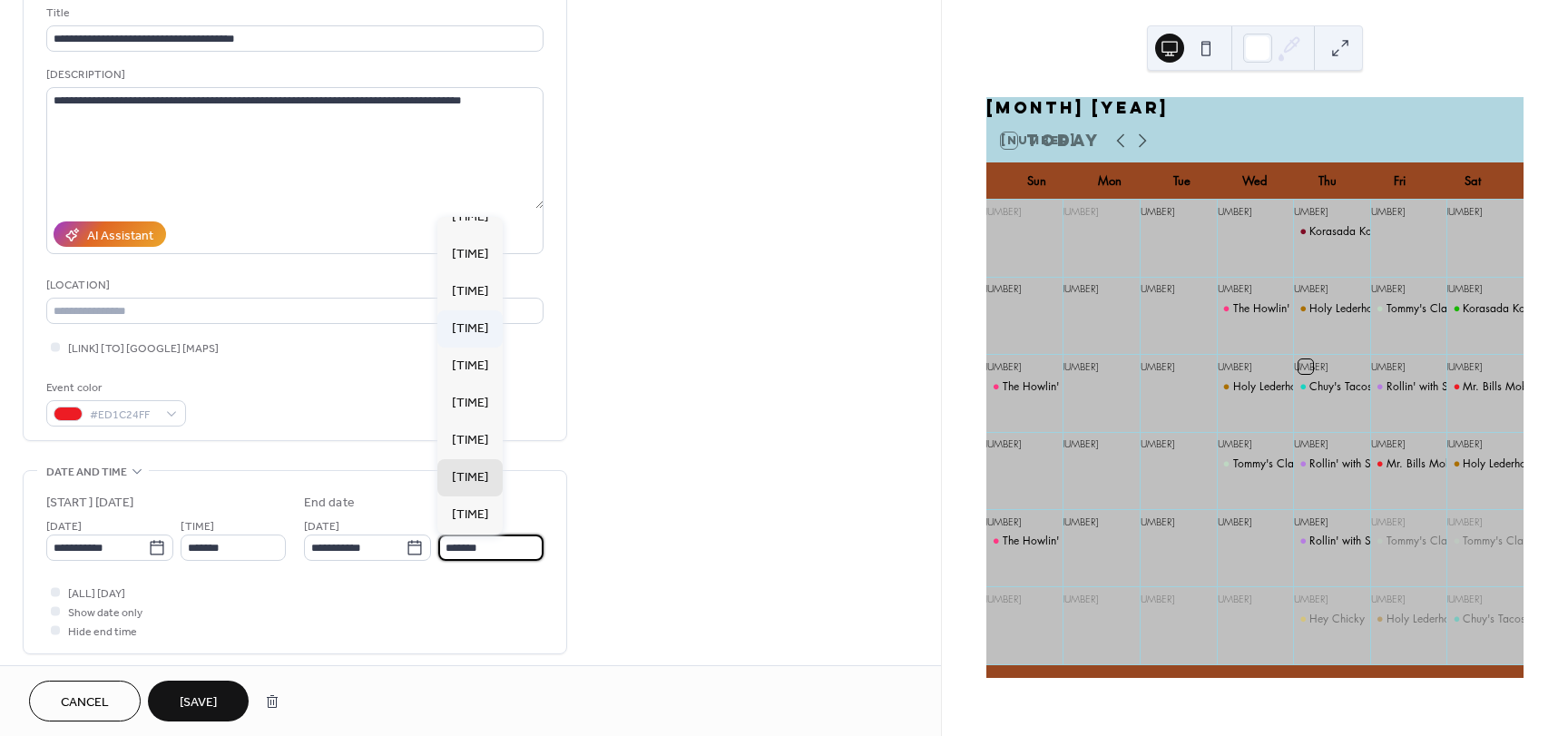 type on "[MASKED]" 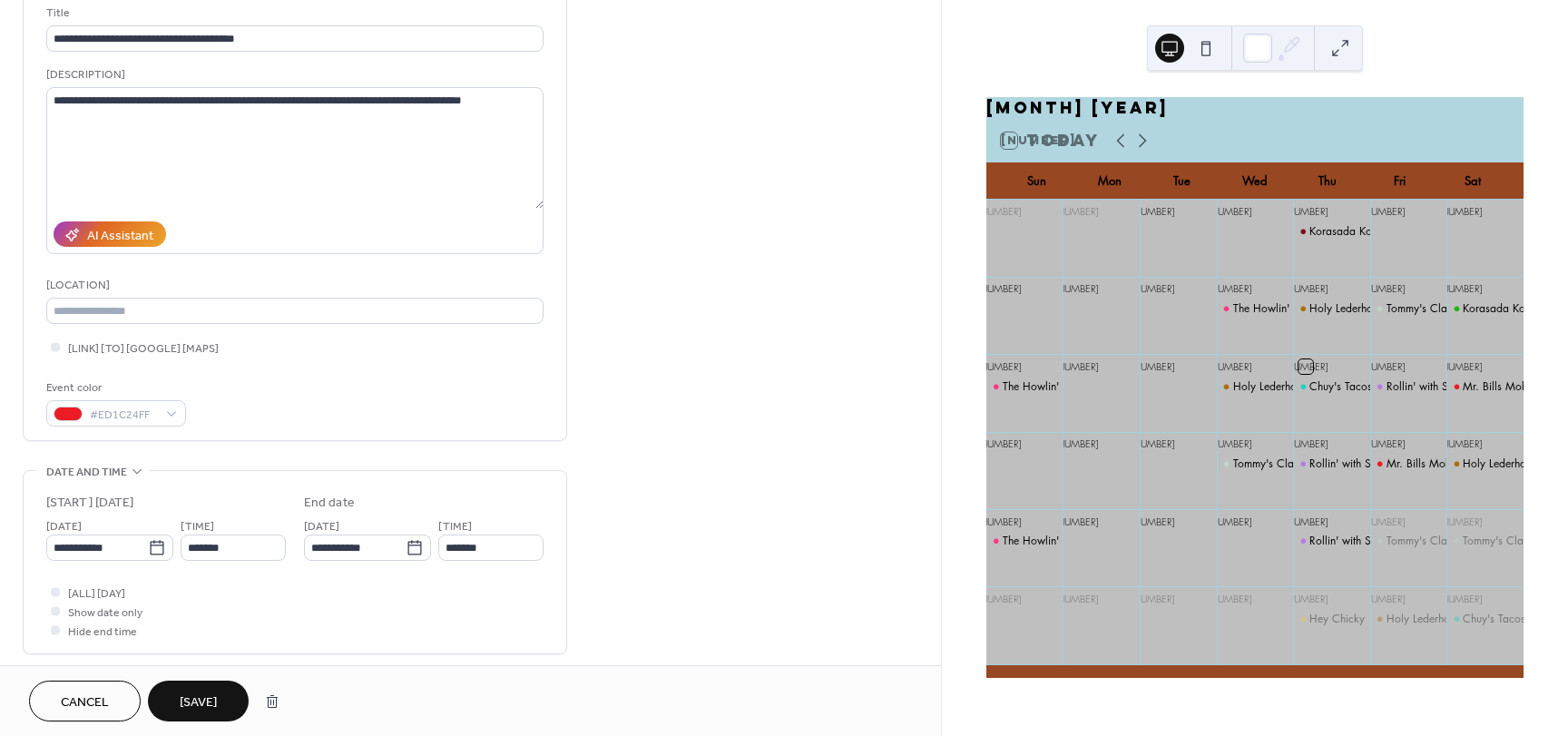 click on "[SAVE]" at bounding box center [198, 702] 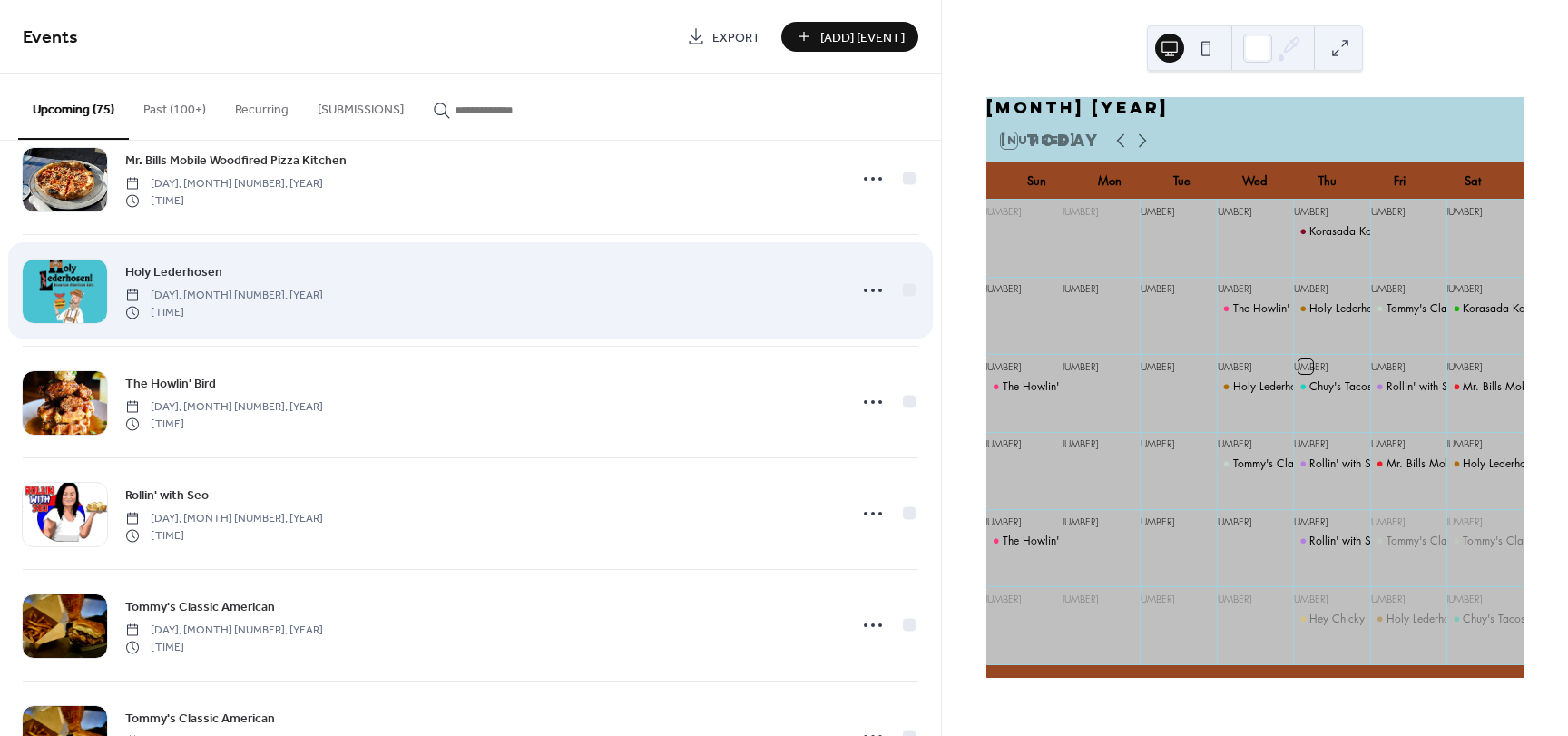 scroll, scrollTop: 605, scrollLeft: 0, axis: vertical 